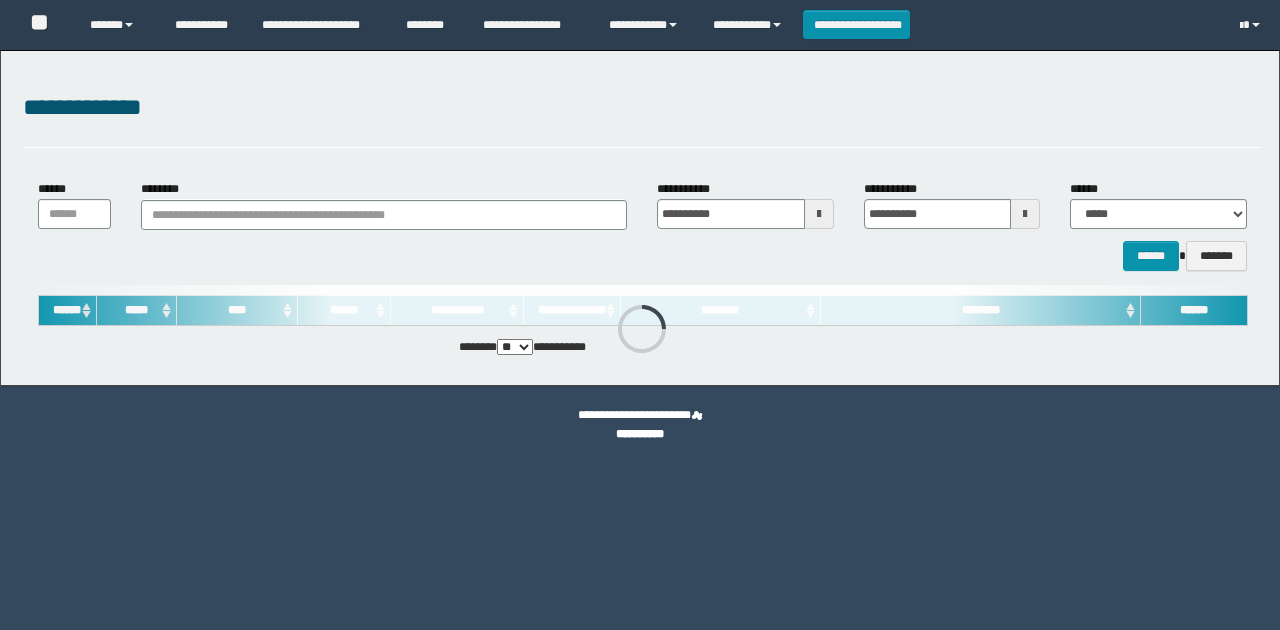 scroll, scrollTop: 0, scrollLeft: 0, axis: both 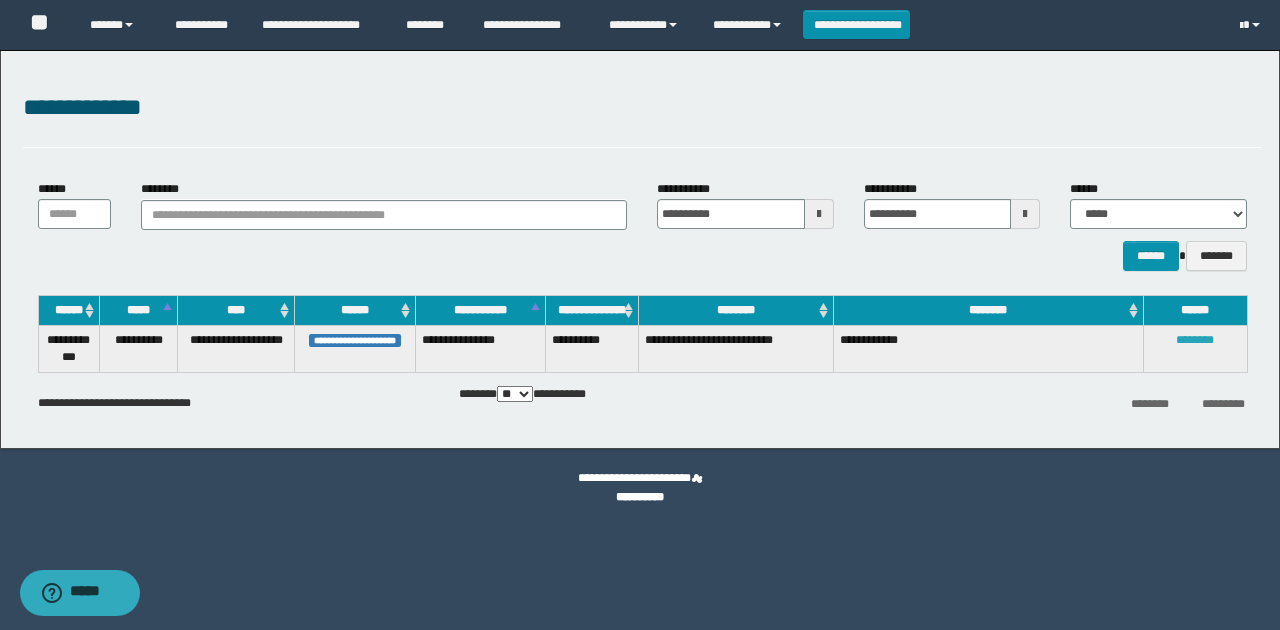 click on "********" at bounding box center (1195, 340) 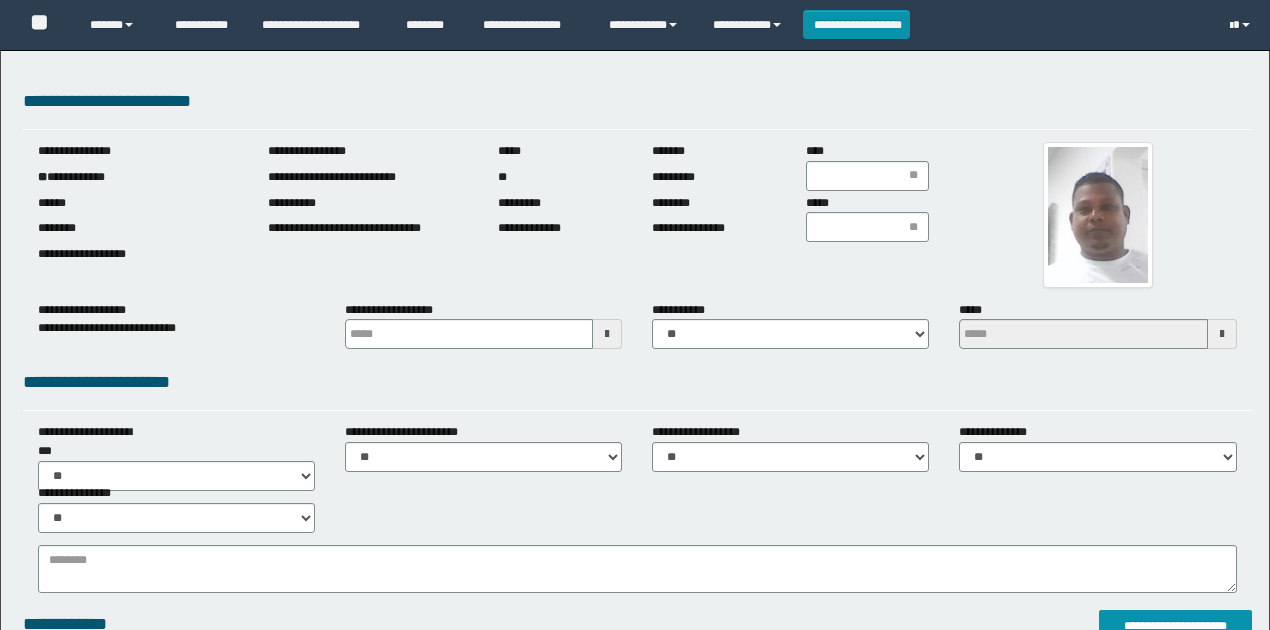 scroll, scrollTop: 0, scrollLeft: 0, axis: both 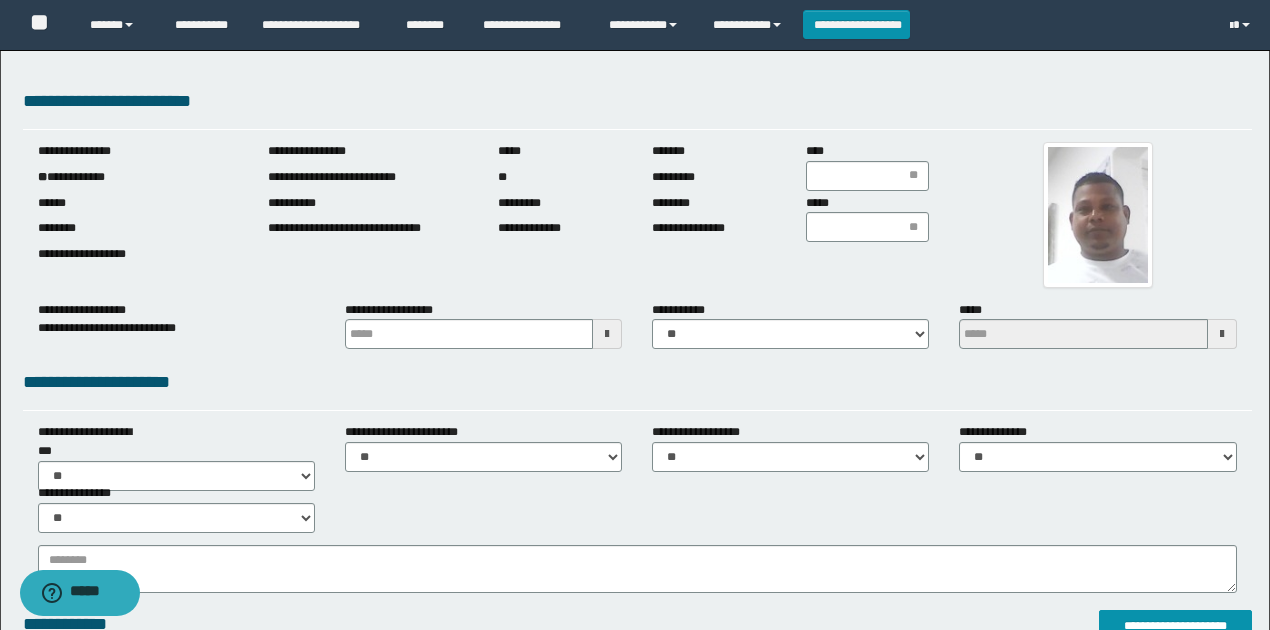 click on "**********" at bounding box center (138, 177) 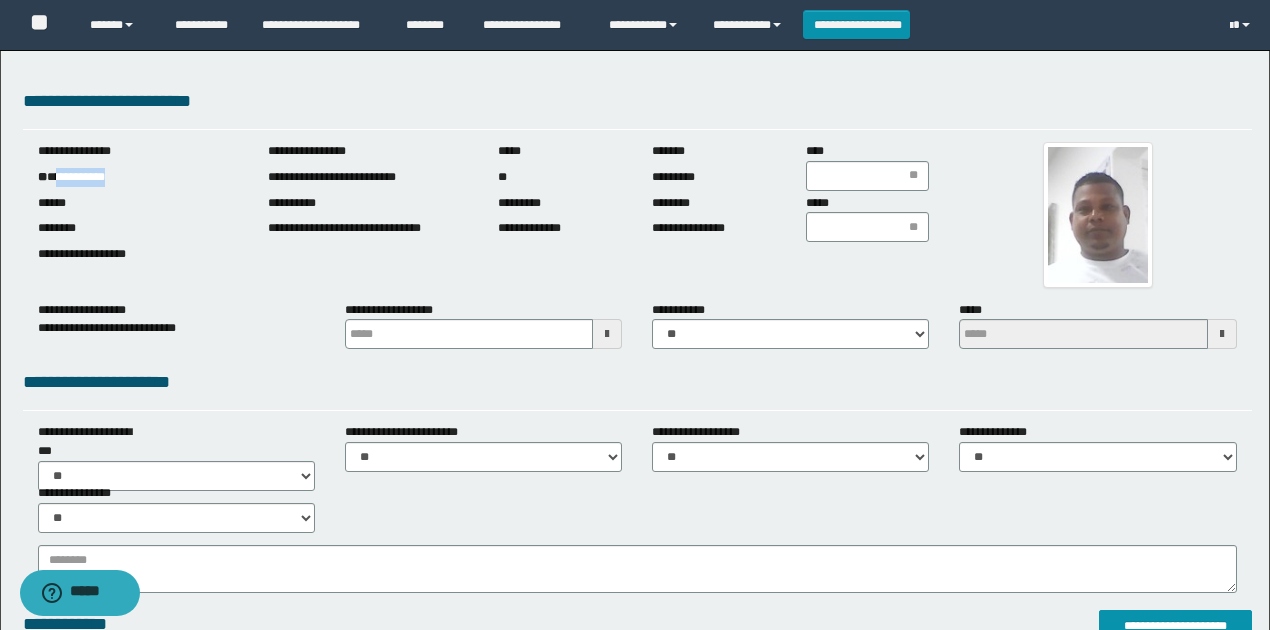 click on "**********" at bounding box center [138, 177] 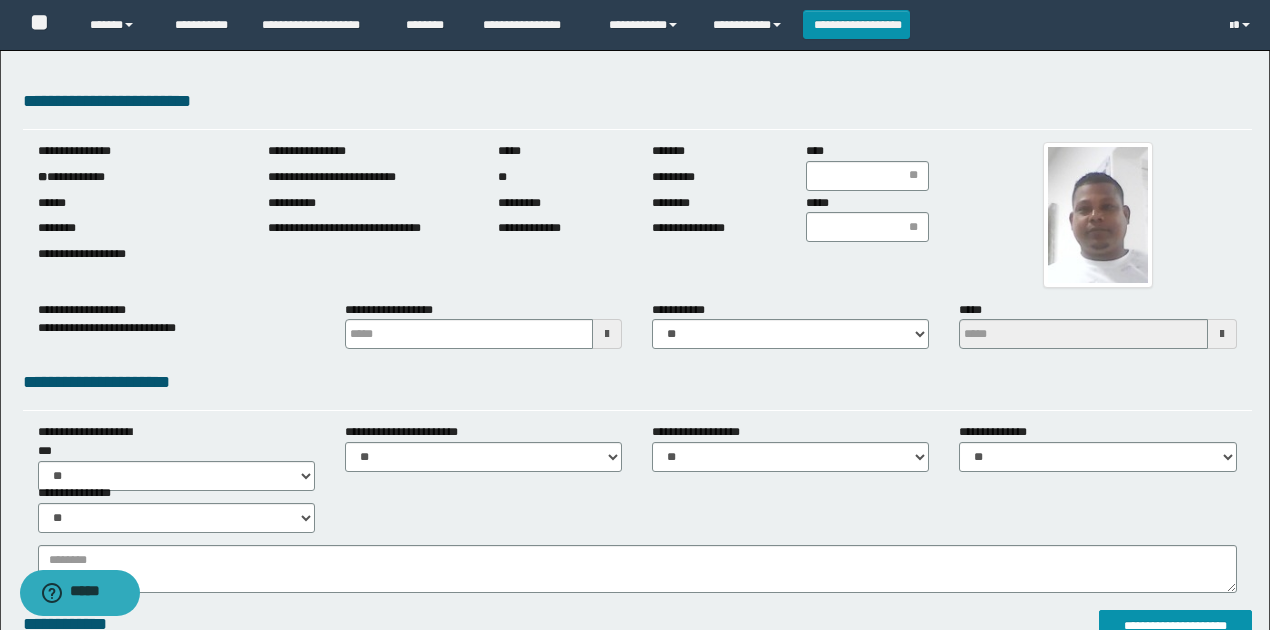 drag, startPoint x: 1216, startPoint y: 244, endPoint x: 1088, endPoint y: 218, distance: 130.61394 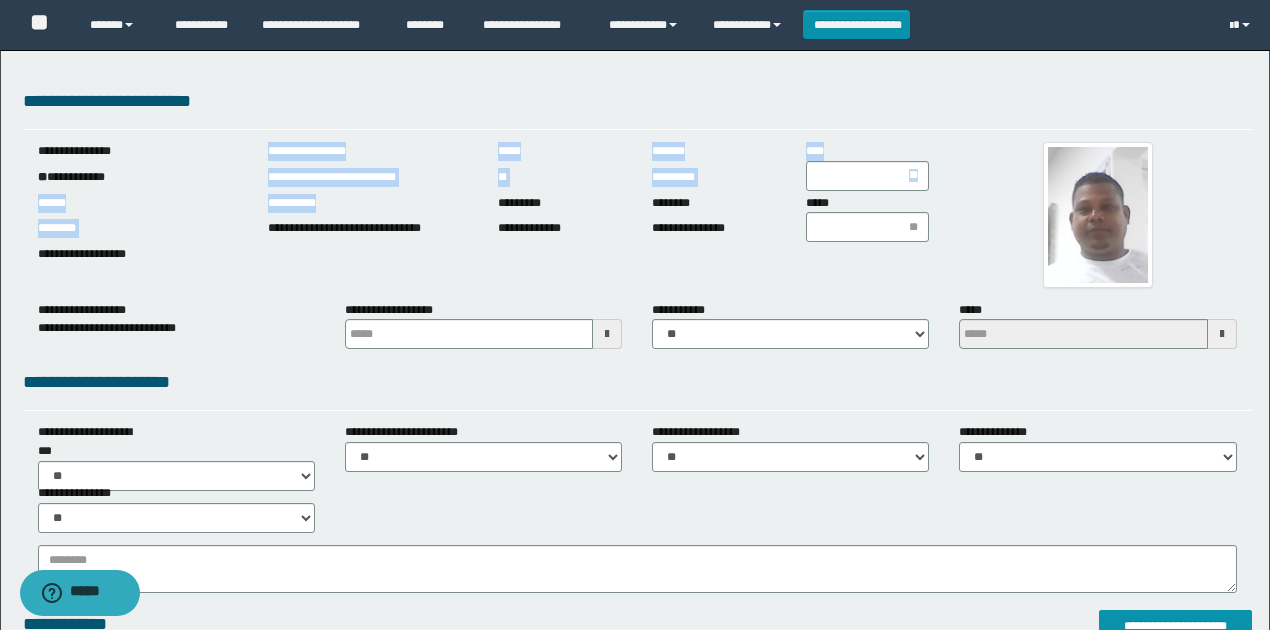 drag, startPoint x: 280, startPoint y: 184, endPoint x: 432, endPoint y: 212, distance: 154.55743 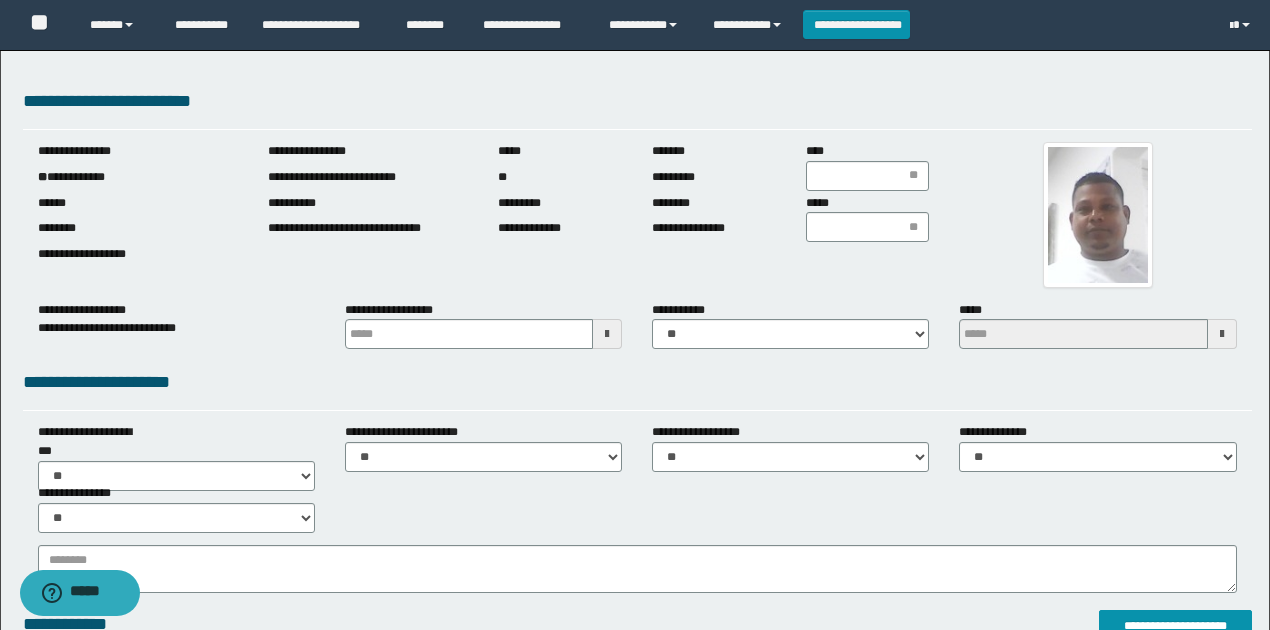 drag, startPoint x: 424, startPoint y: 204, endPoint x: 404, endPoint y: 200, distance: 20.396078 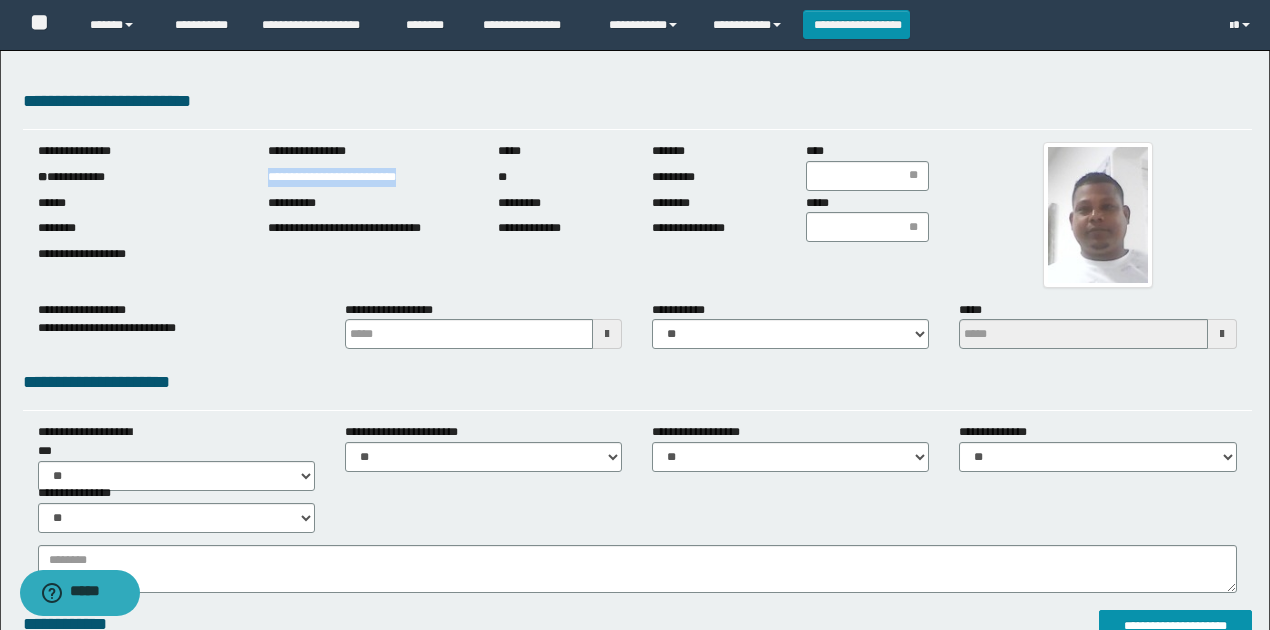 drag, startPoint x: 266, startPoint y: 178, endPoint x: 646, endPoint y: 354, distance: 418.77917 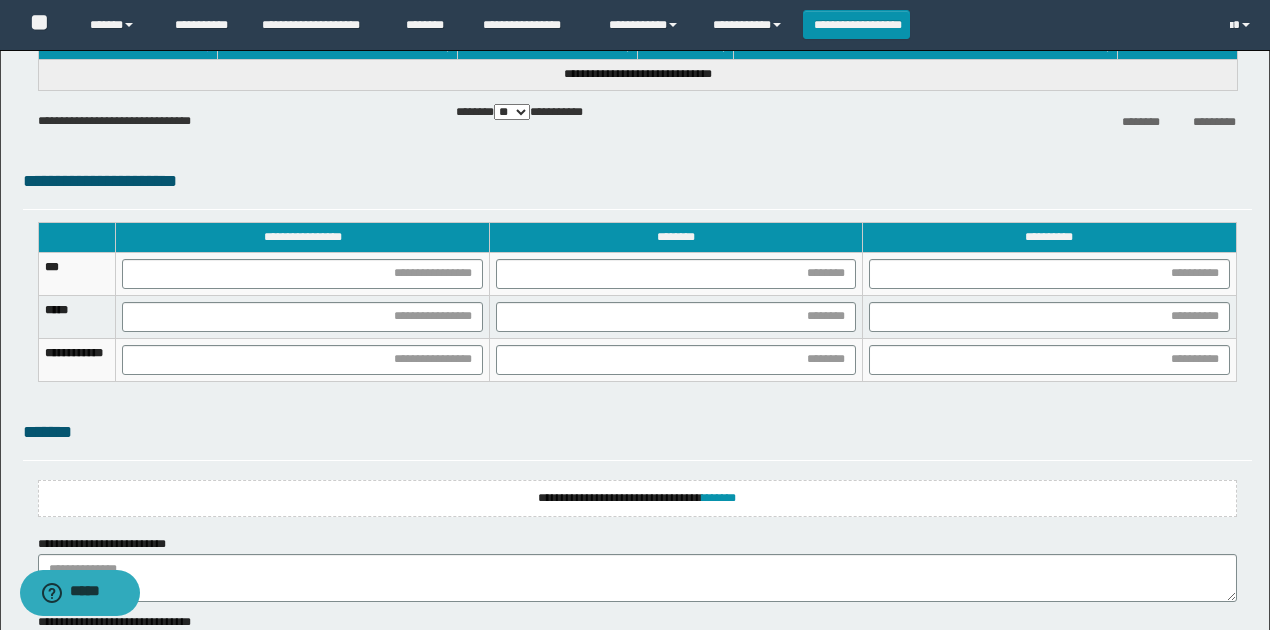 scroll, scrollTop: 1342, scrollLeft: 0, axis: vertical 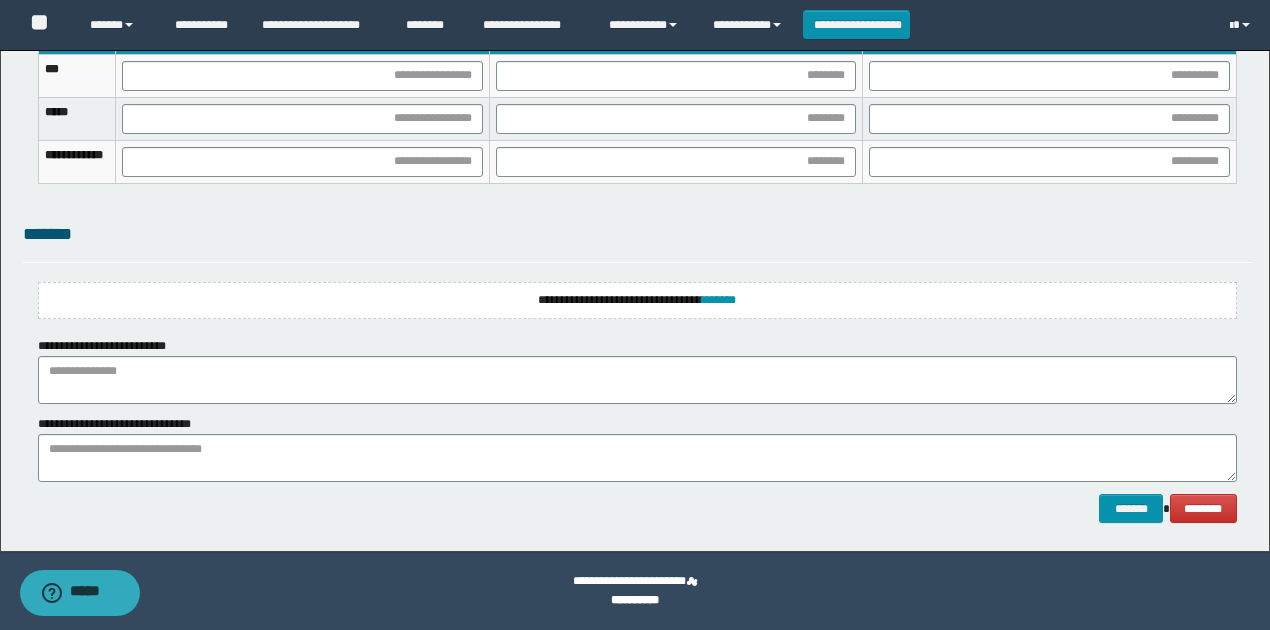 drag, startPoint x: 593, startPoint y: 278, endPoint x: 596, endPoint y: 302, distance: 24.186773 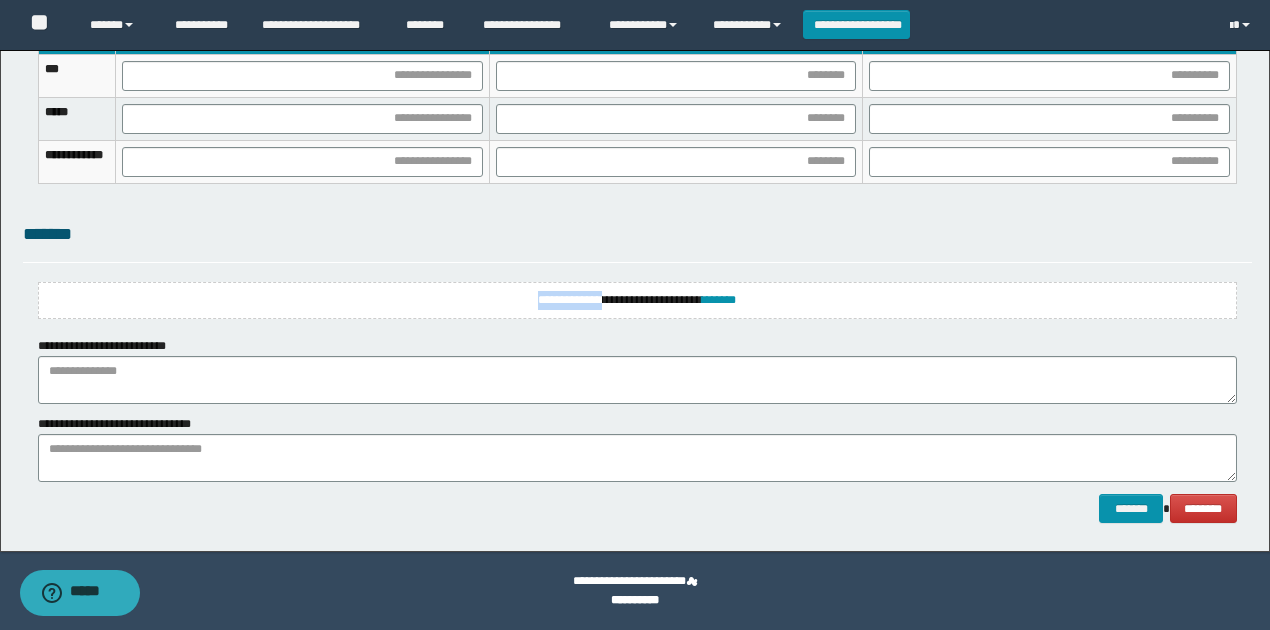 click on "**********" at bounding box center [637, 300] 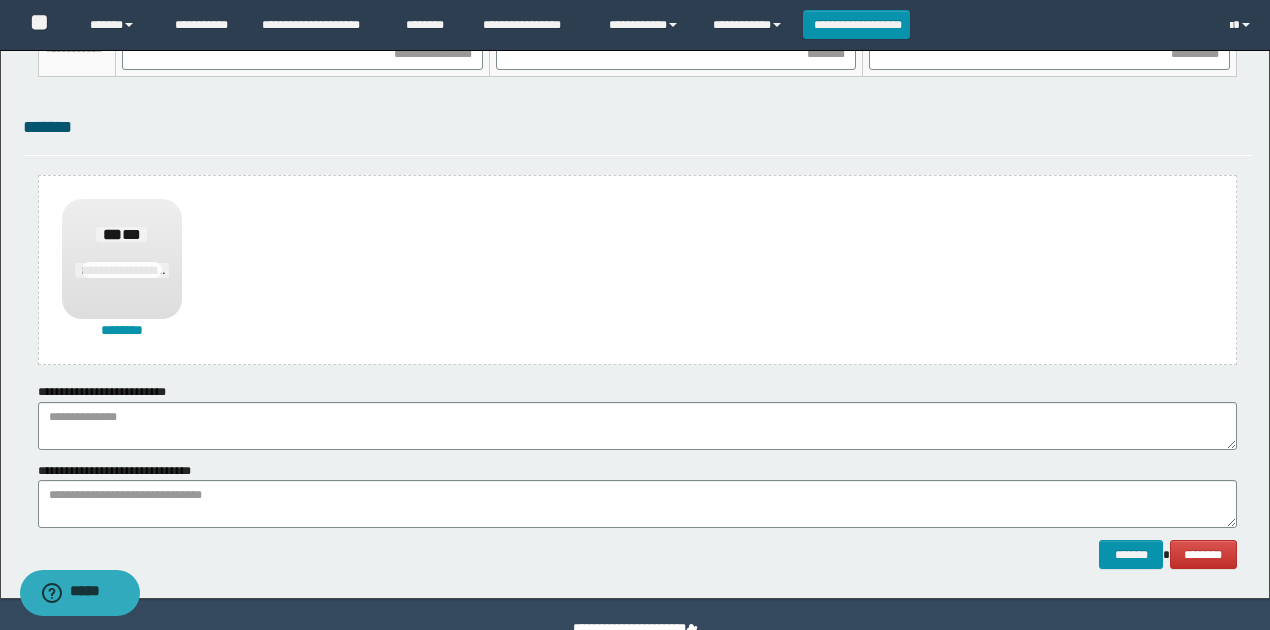 scroll, scrollTop: 1495, scrollLeft: 0, axis: vertical 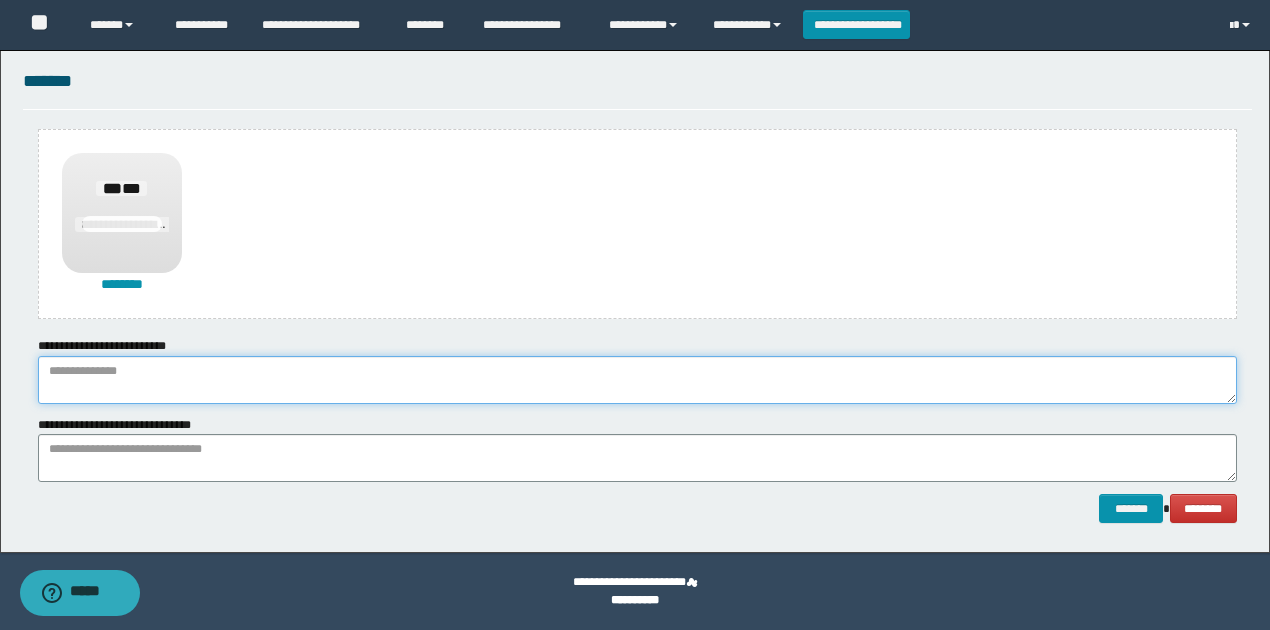 click at bounding box center (637, 380) 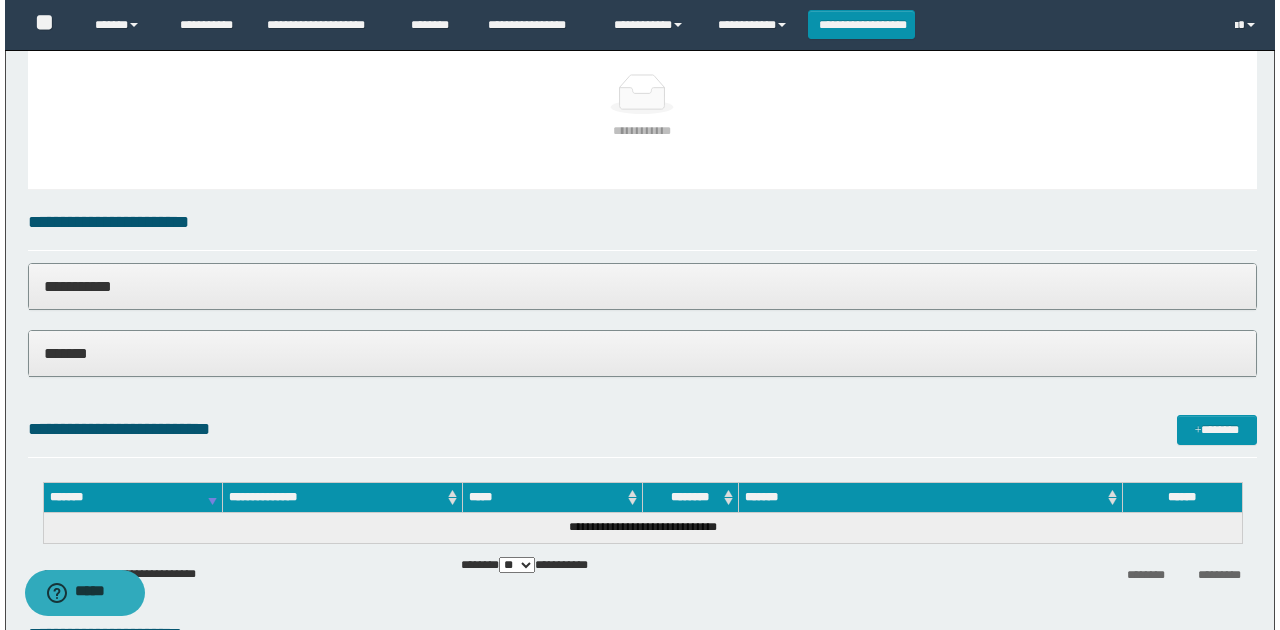 scroll, scrollTop: 162, scrollLeft: 0, axis: vertical 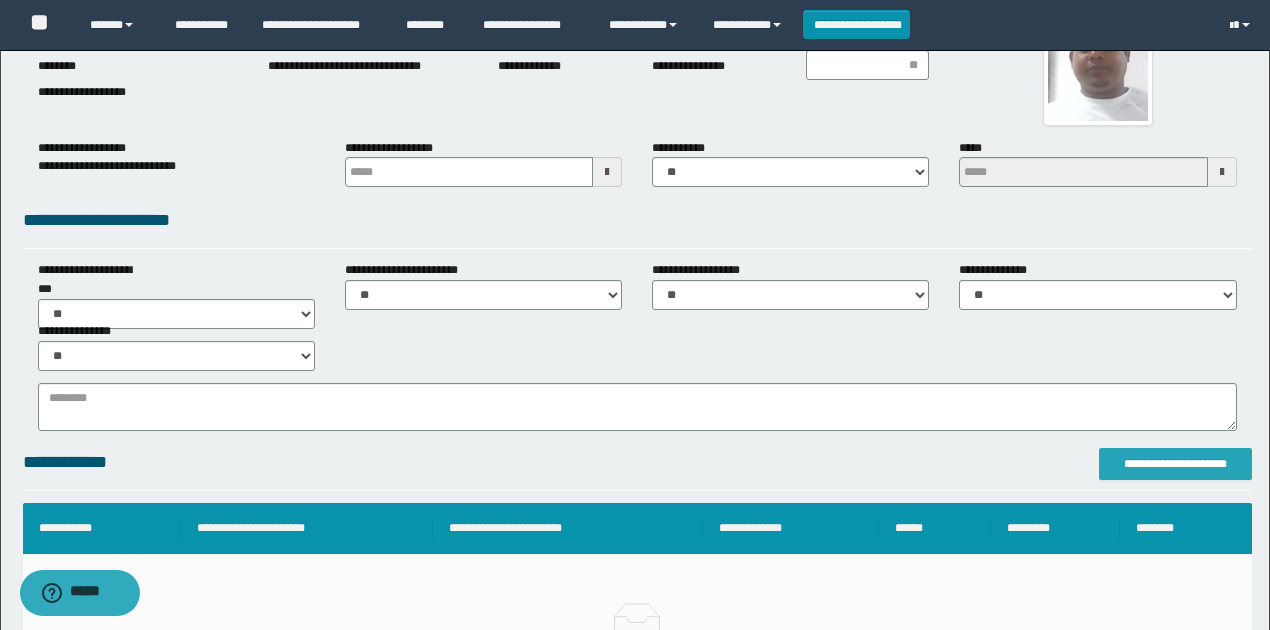 type on "**********" 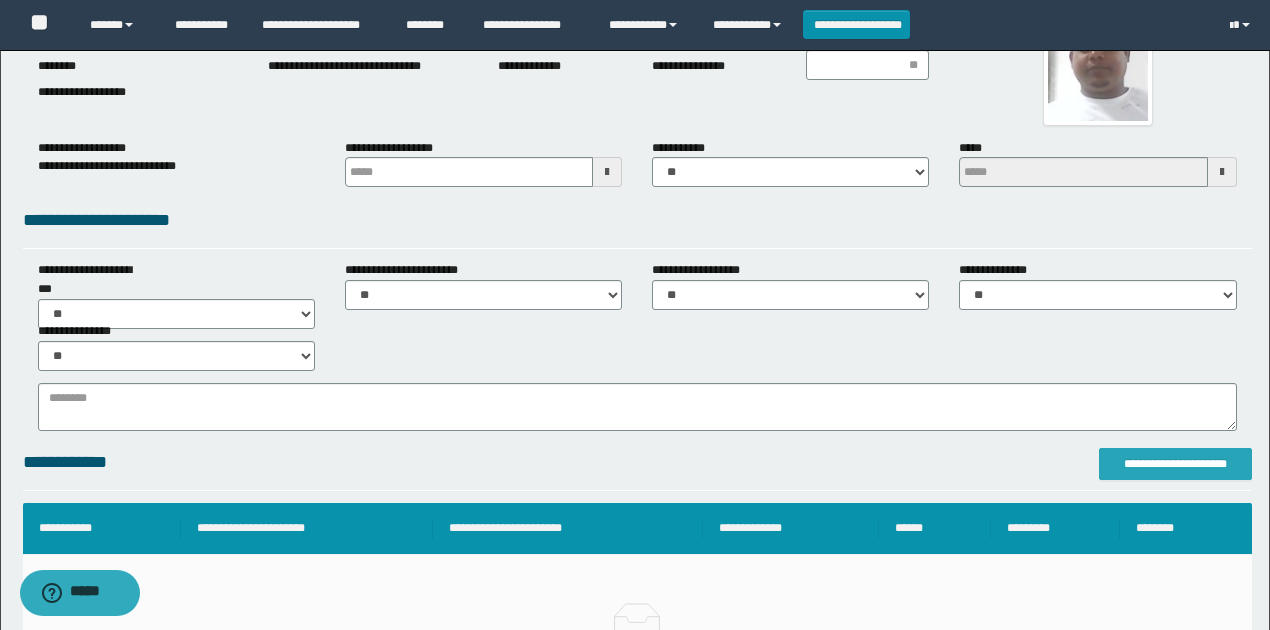 click on "**********" at bounding box center [1175, 464] 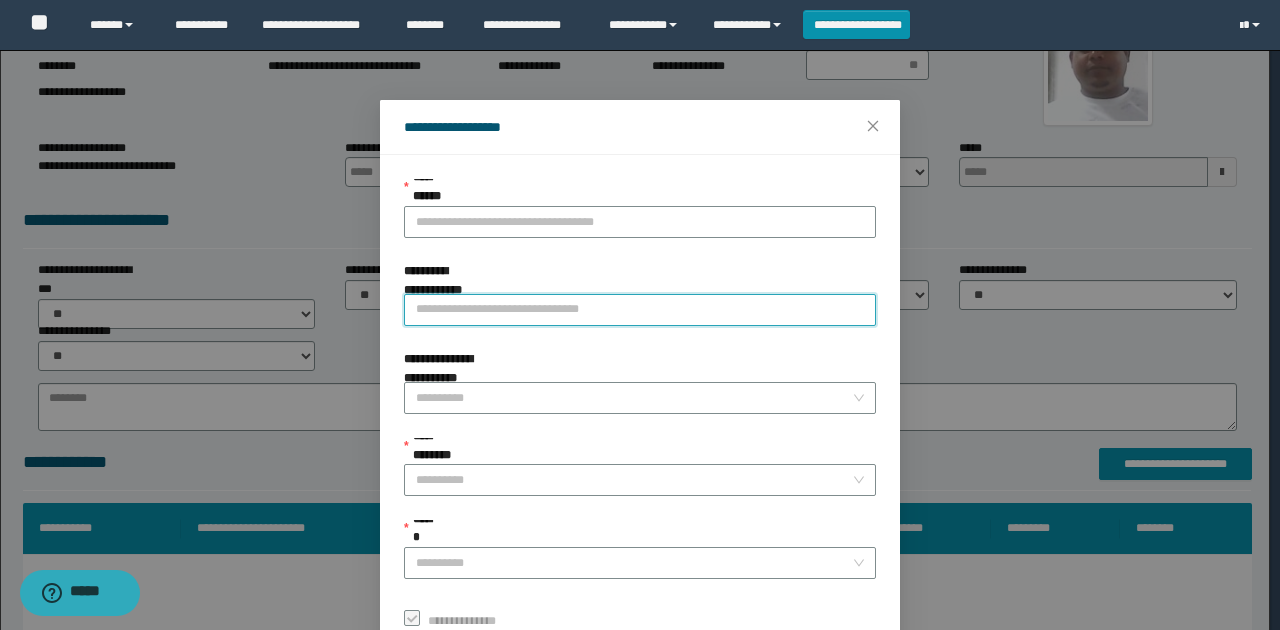 paste on "**********" 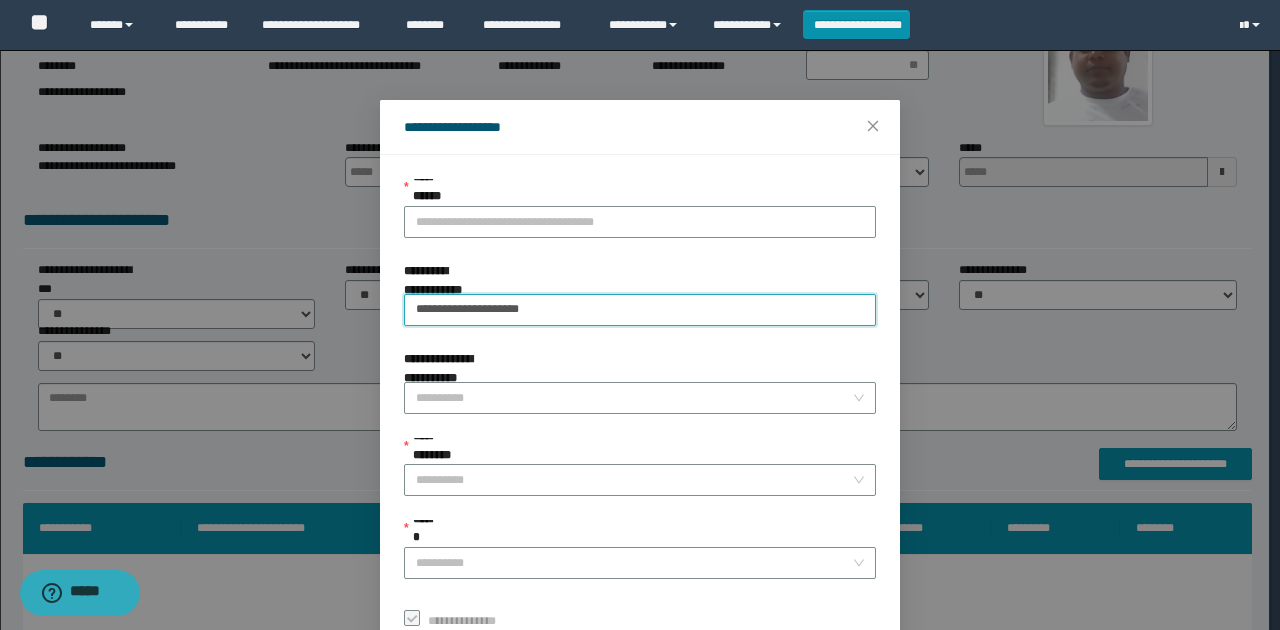 click on "**********" at bounding box center (640, 310) 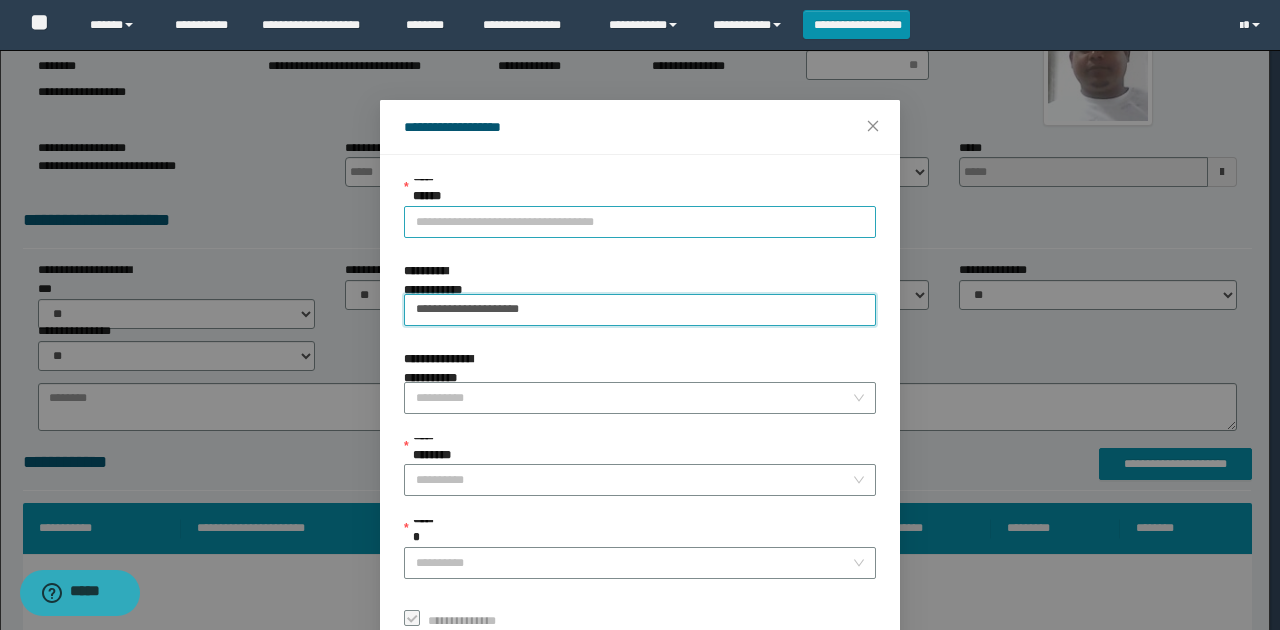 type on "**********" 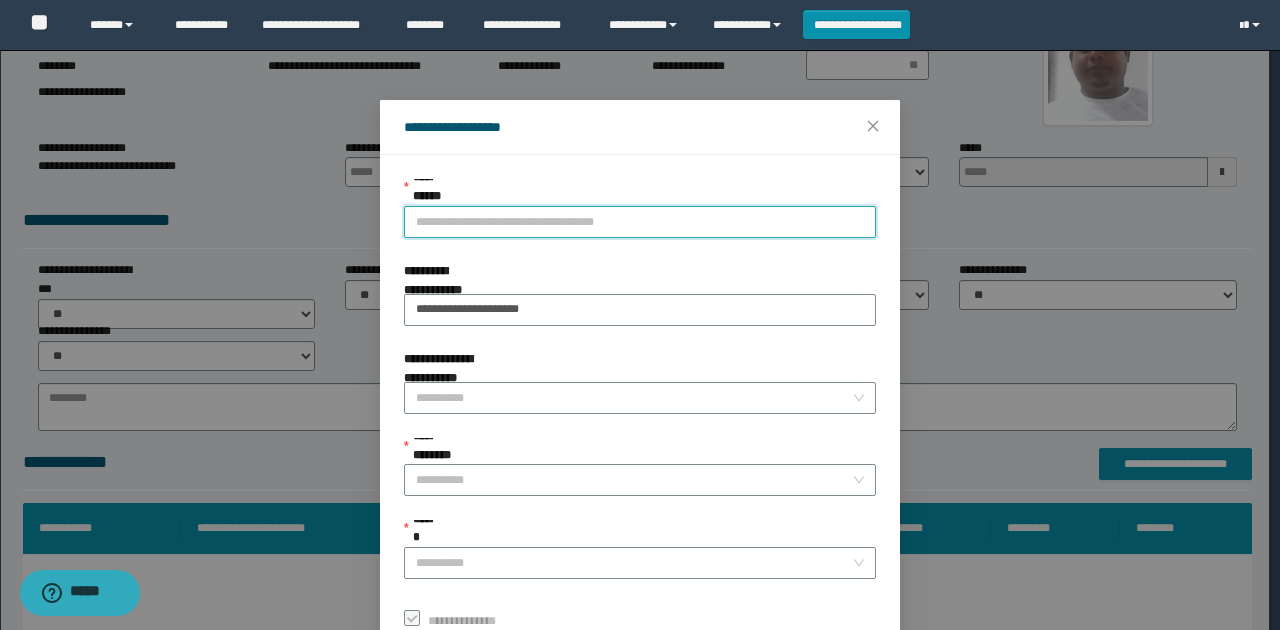 click on "**********" at bounding box center (640, 222) 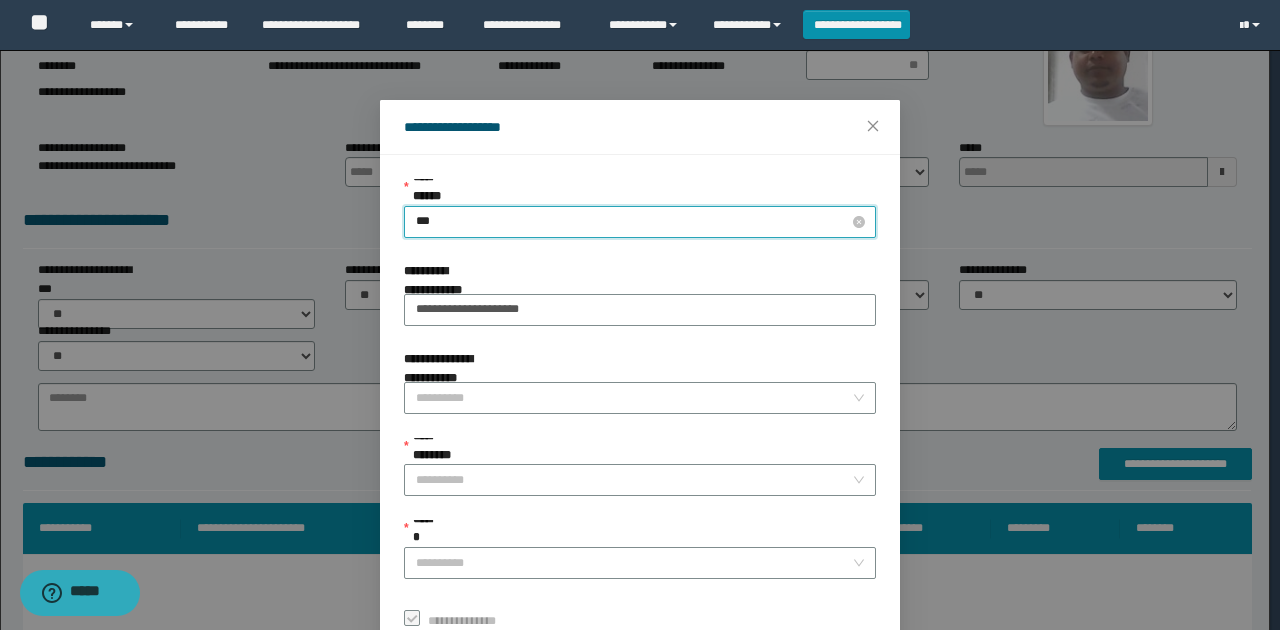 type on "****" 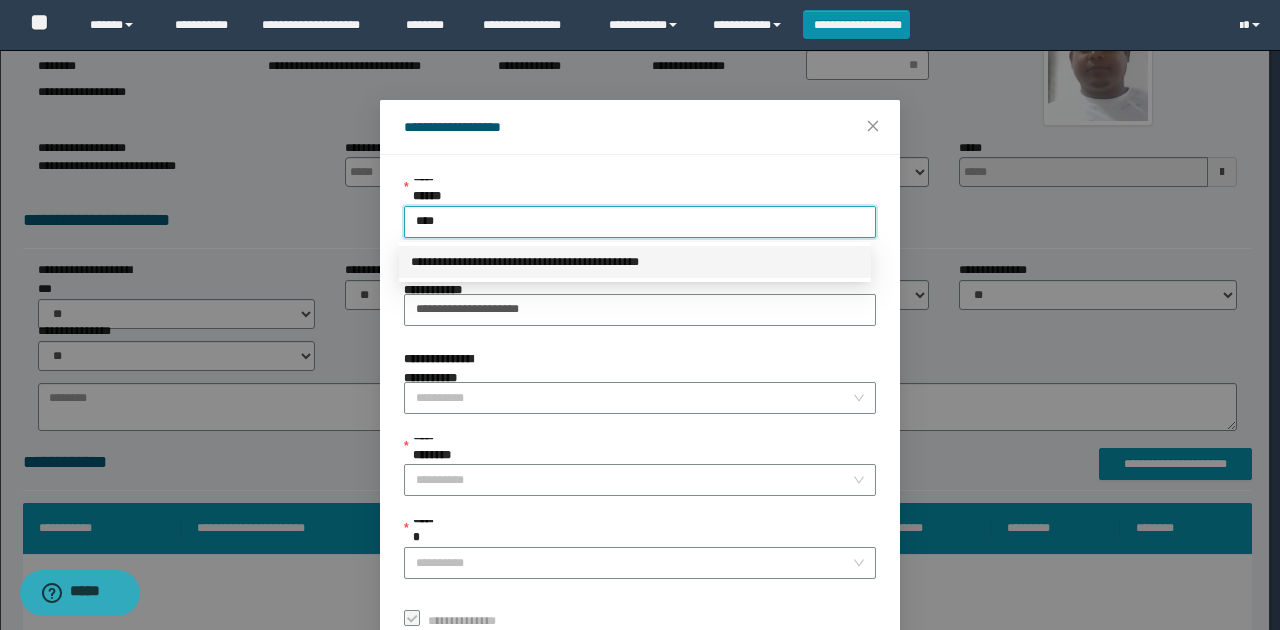 click on "**********" at bounding box center [635, 262] 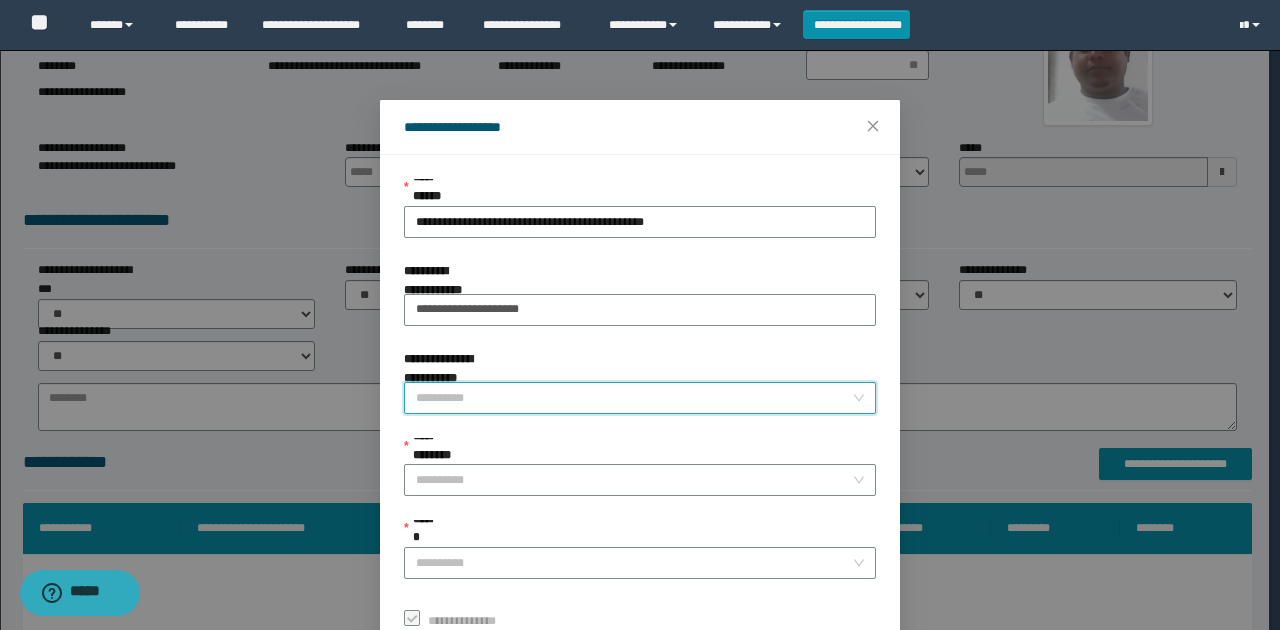click on "**********" at bounding box center [634, 398] 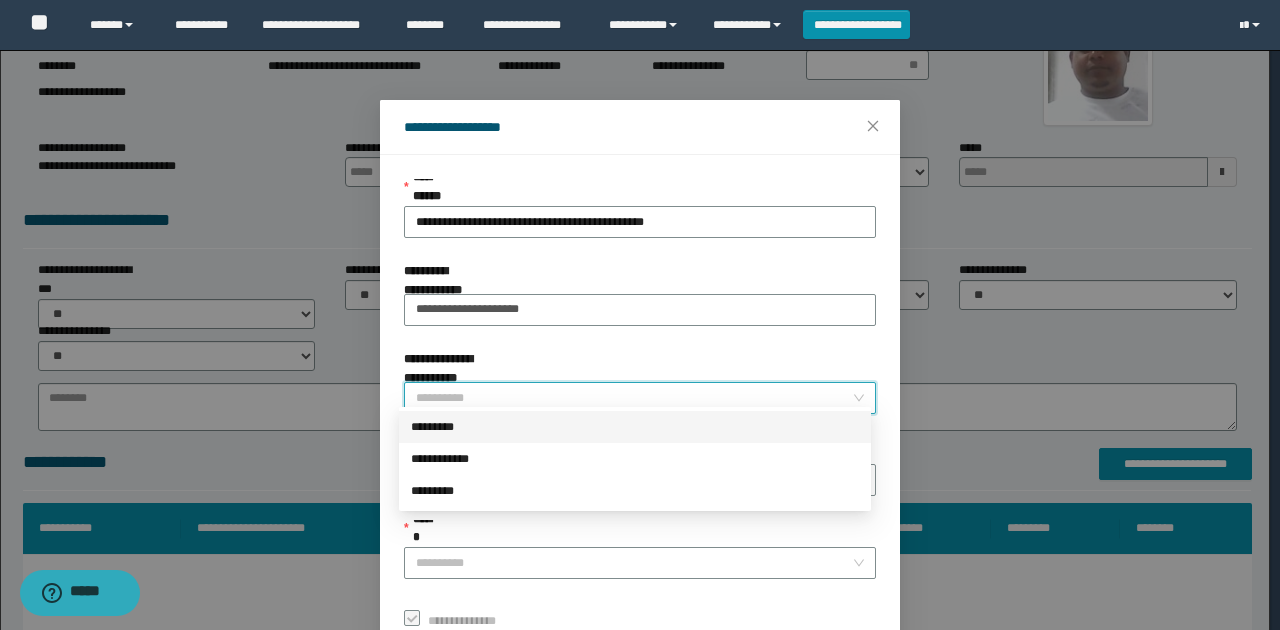 click on "*********" at bounding box center (635, 427) 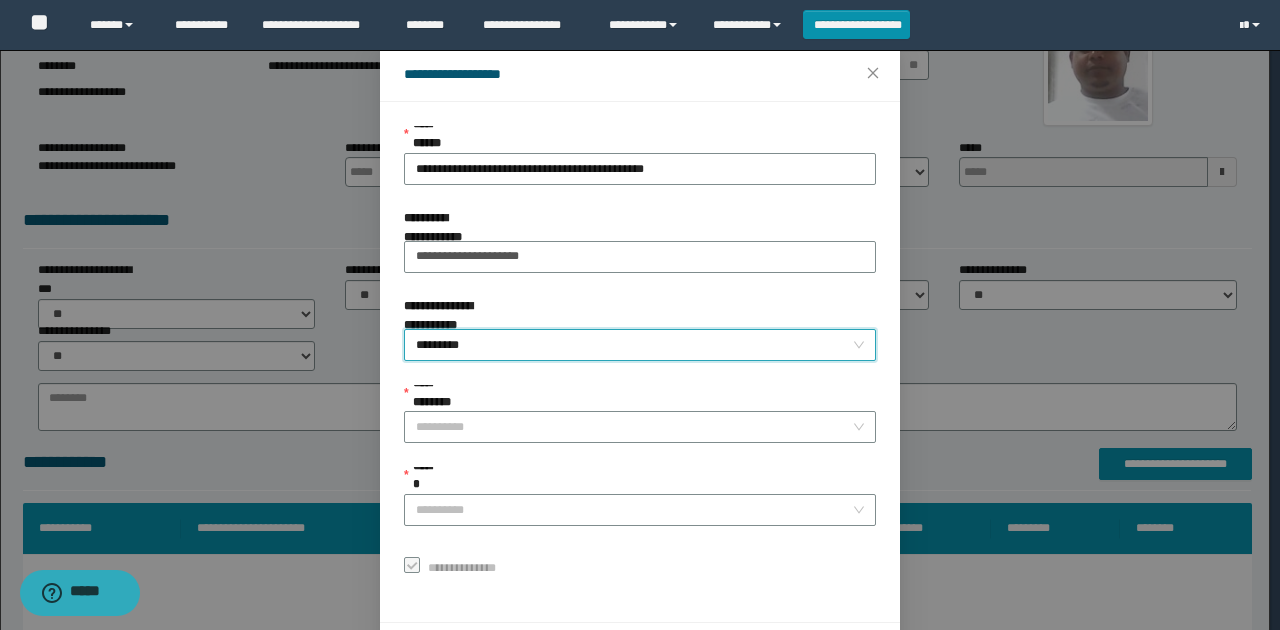 scroll, scrollTop: 121, scrollLeft: 0, axis: vertical 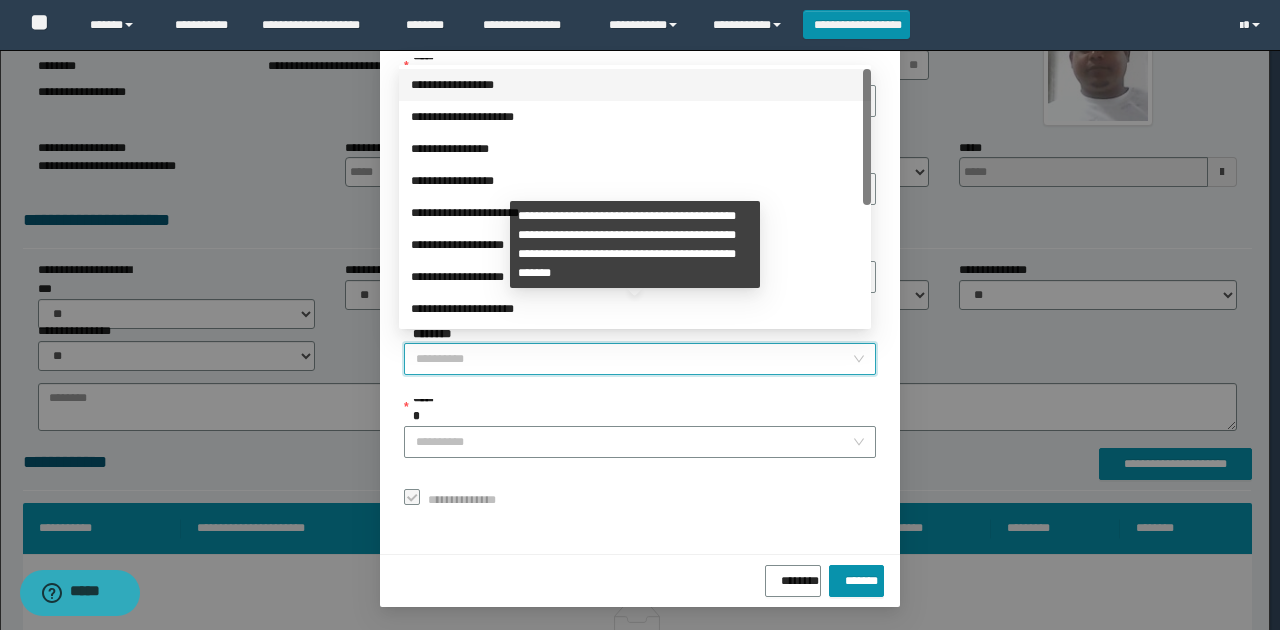 click on "**********" at bounding box center [634, 359] 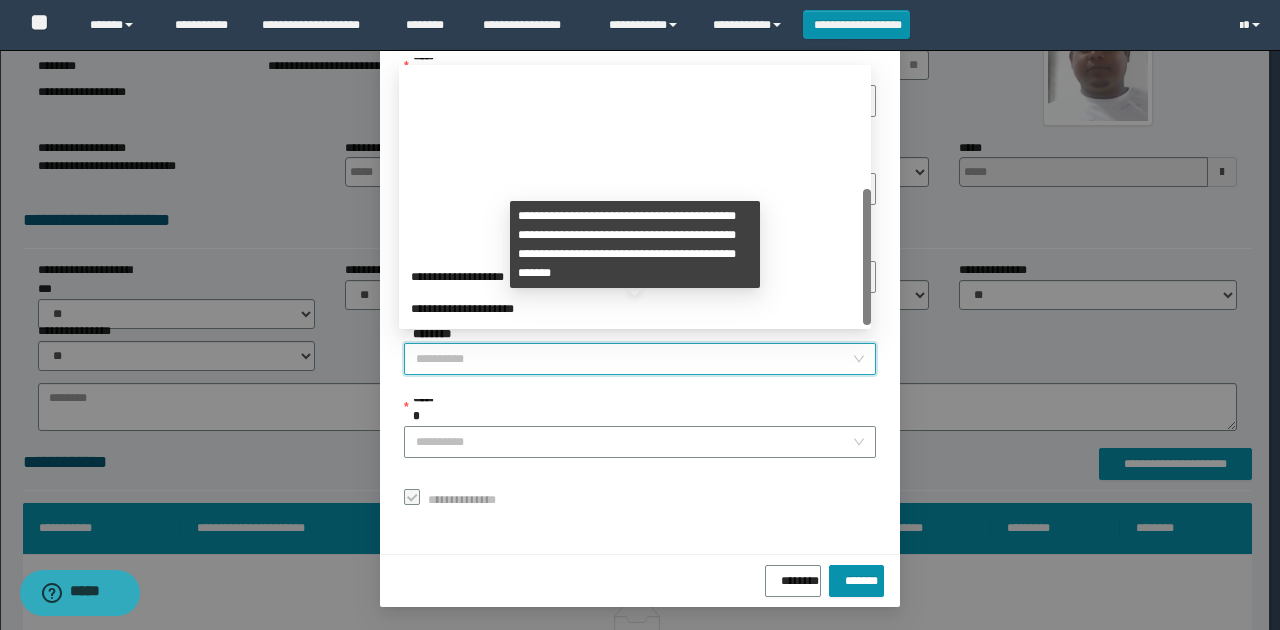 scroll, scrollTop: 224, scrollLeft: 0, axis: vertical 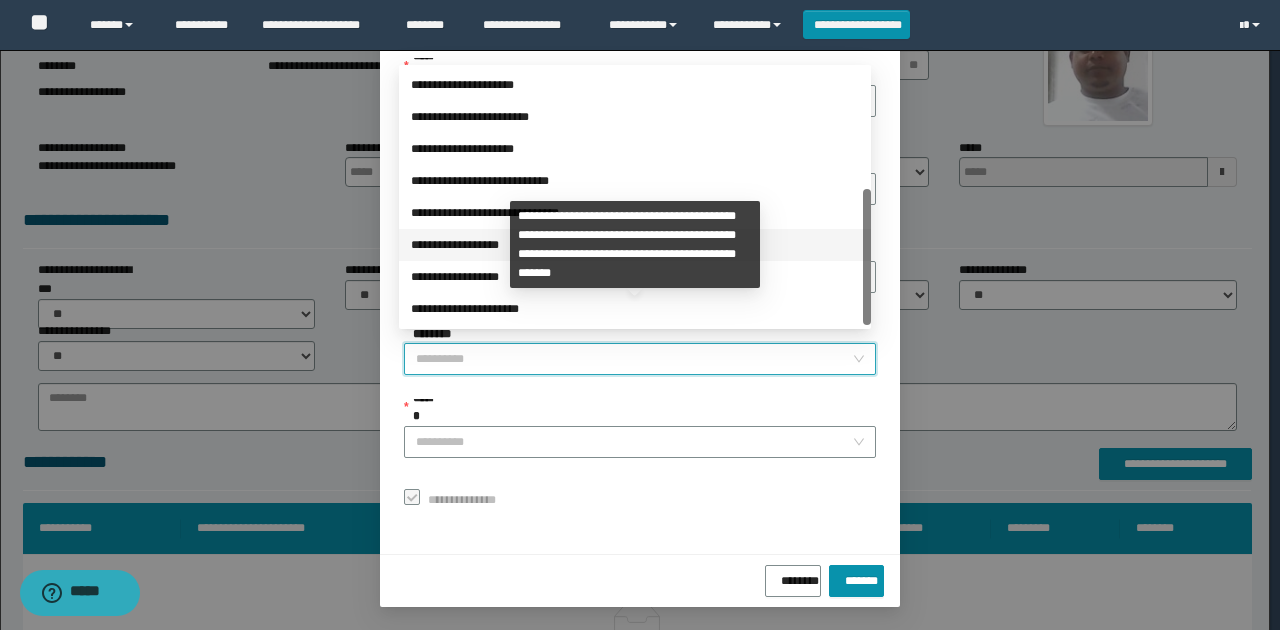 click on "**********" at bounding box center [635, 245] 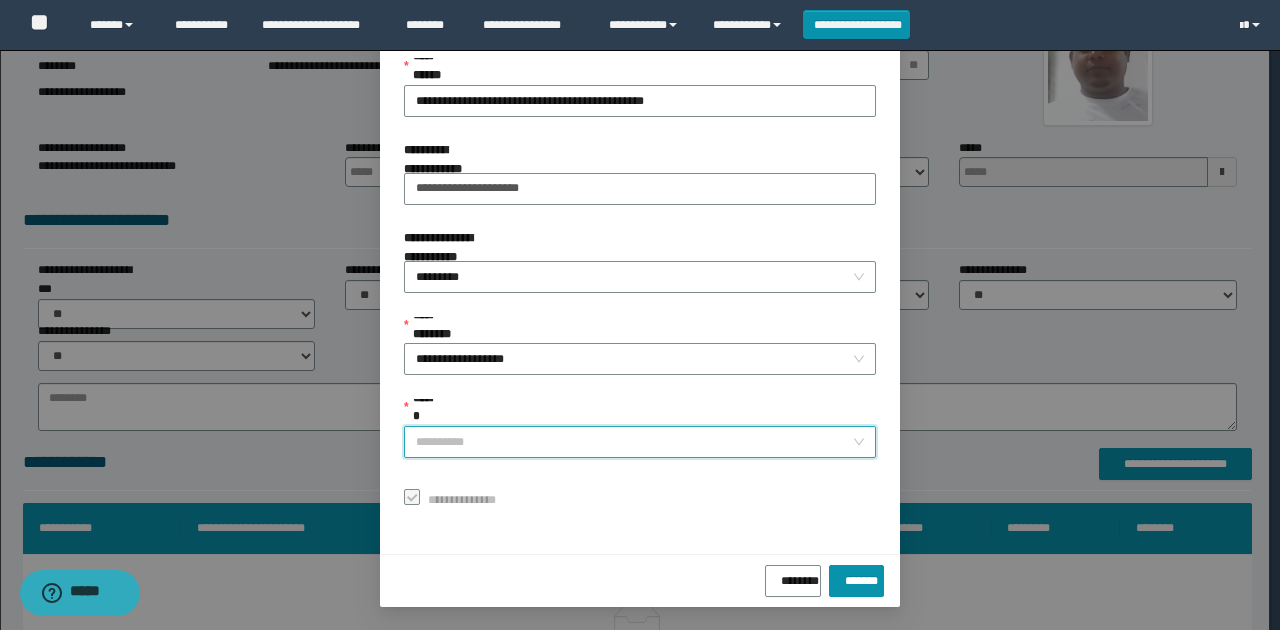drag, startPoint x: 570, startPoint y: 439, endPoint x: 542, endPoint y: 470, distance: 41.773197 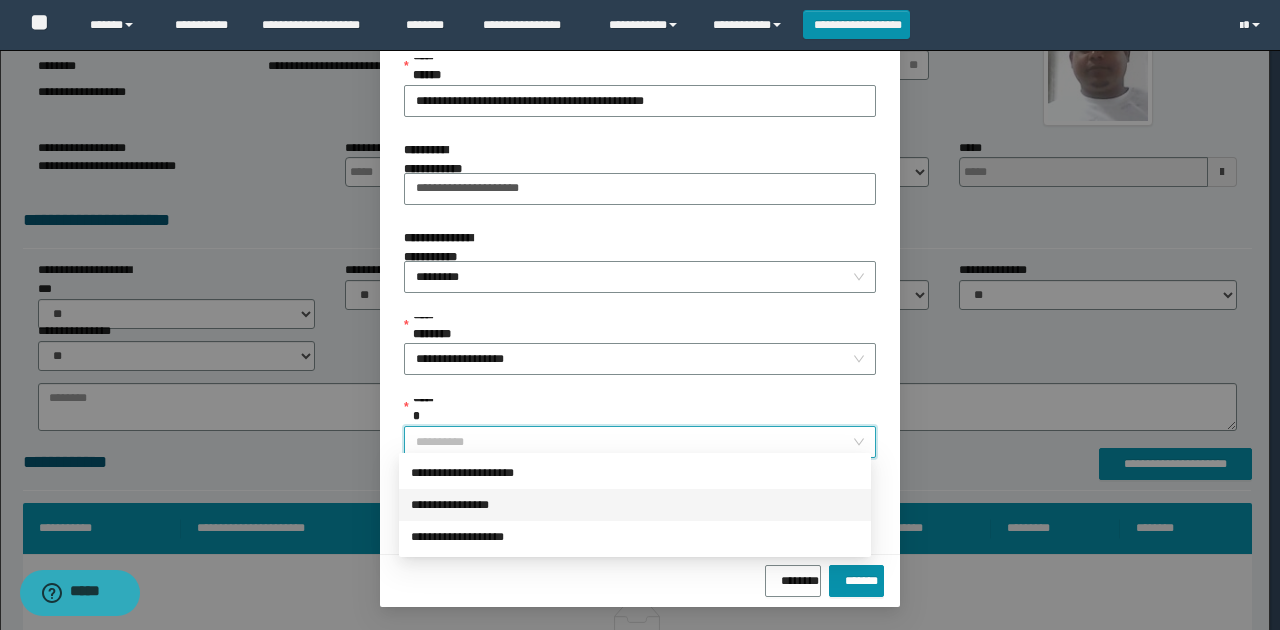 click on "**********" at bounding box center [635, 505] 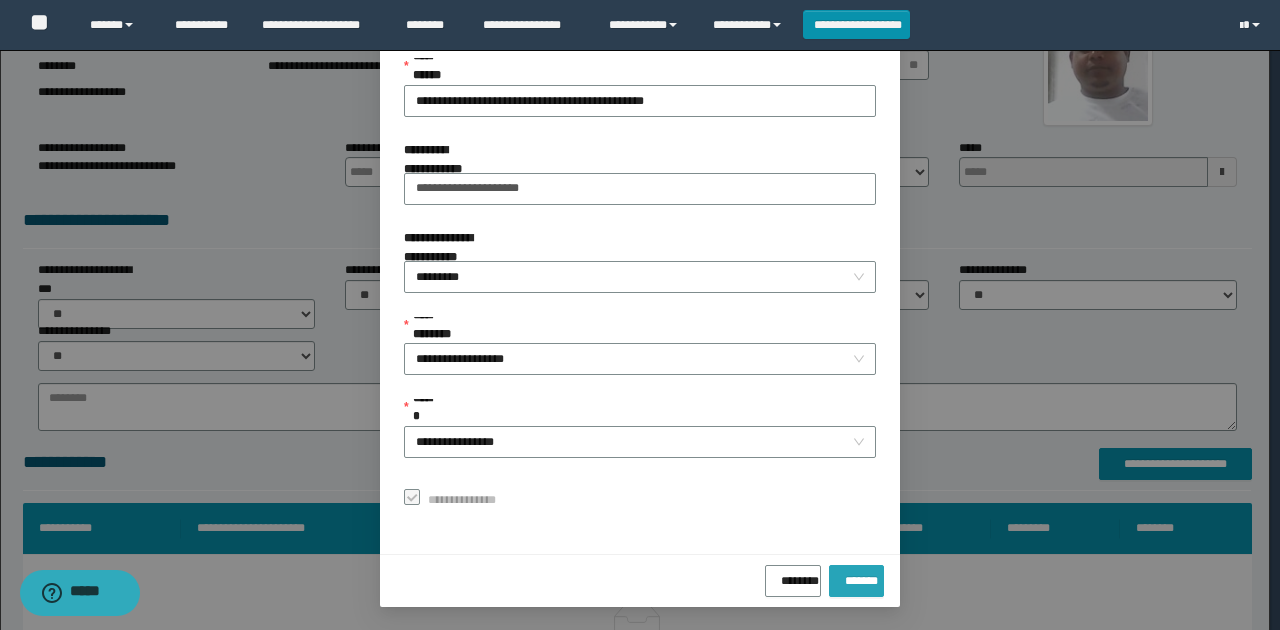 click on "*******" at bounding box center [856, 577] 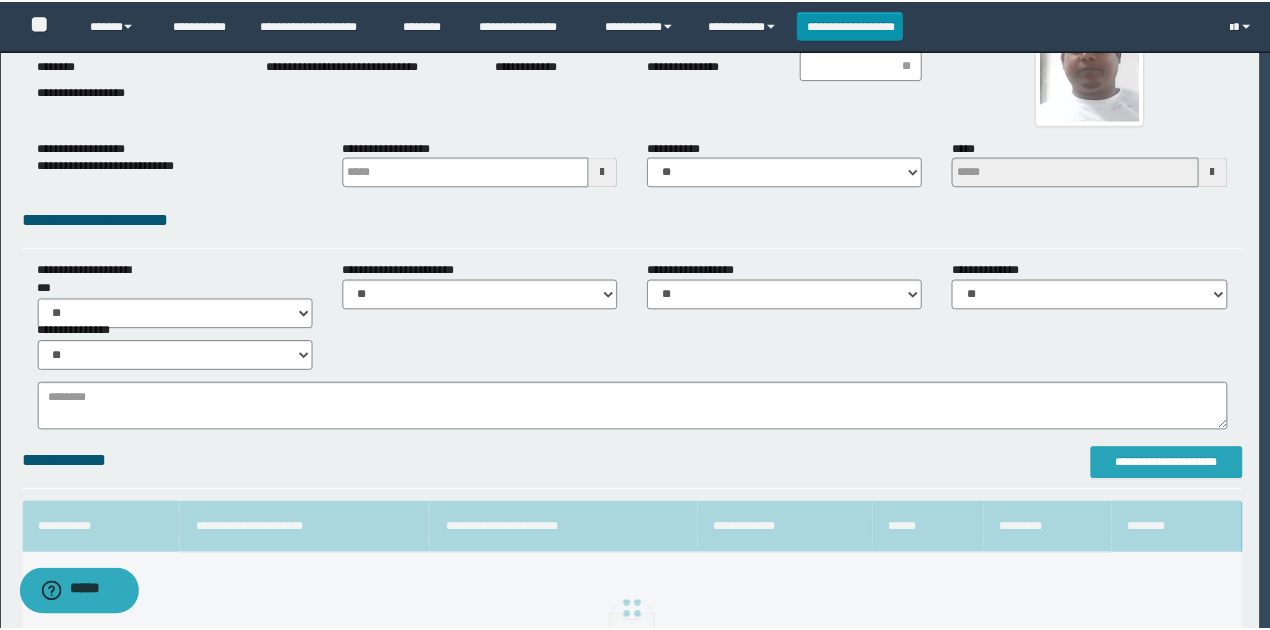 scroll, scrollTop: 0, scrollLeft: 0, axis: both 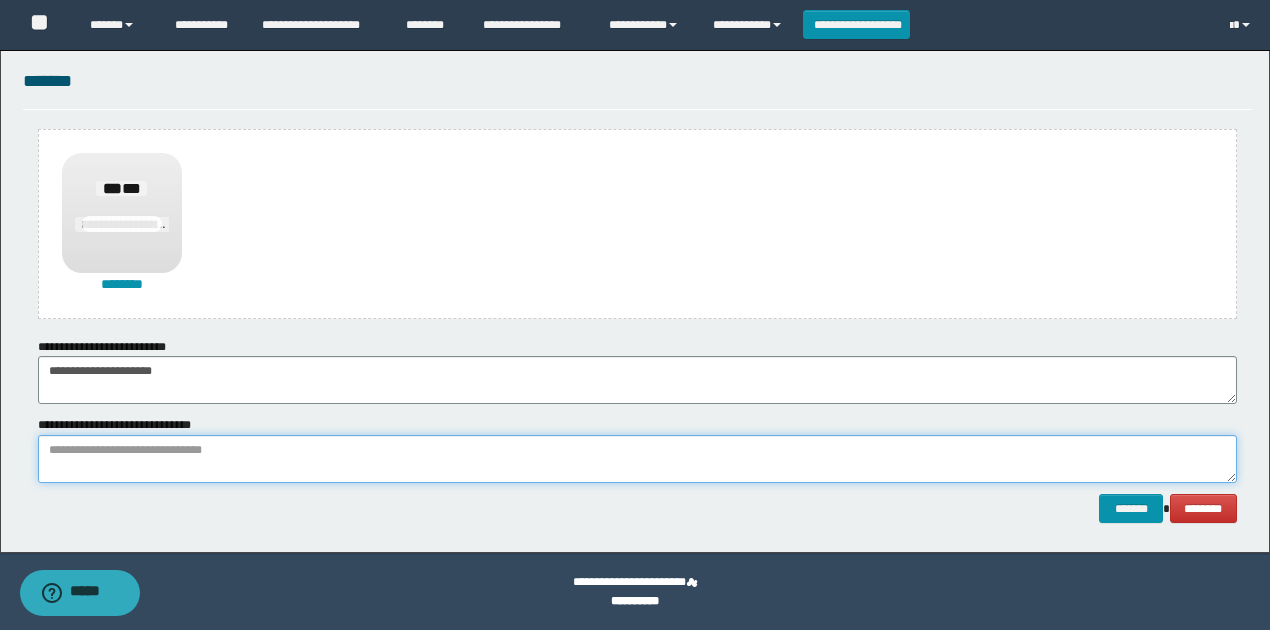 click at bounding box center [637, 459] 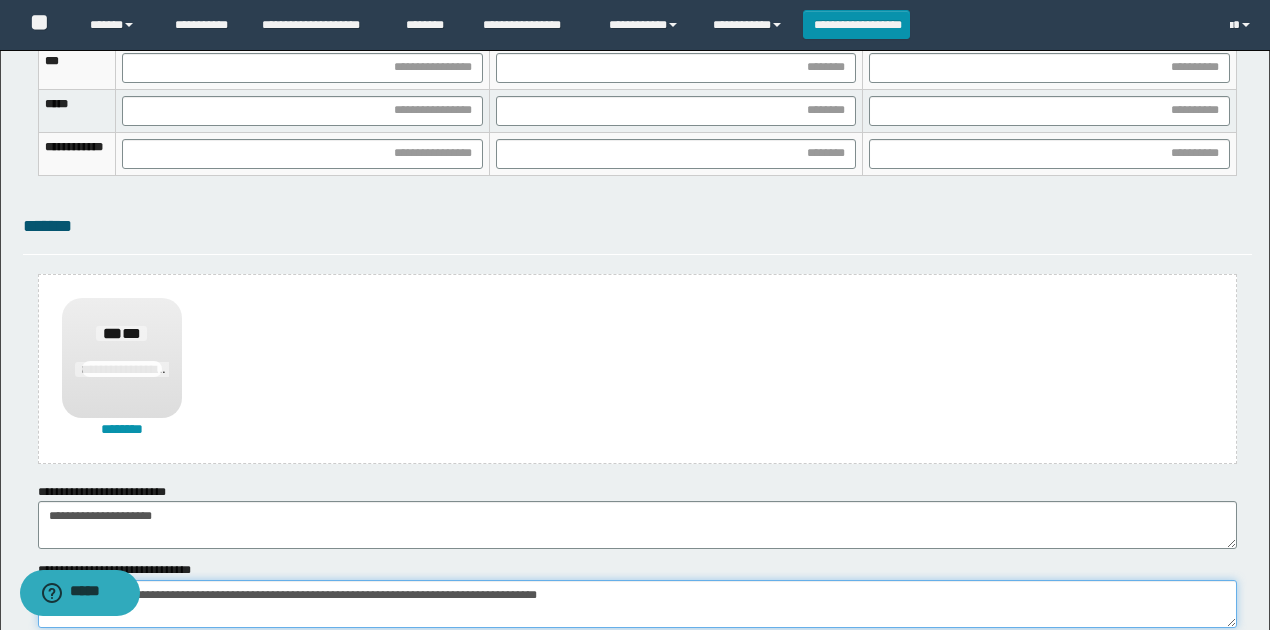 scroll, scrollTop: 1127, scrollLeft: 0, axis: vertical 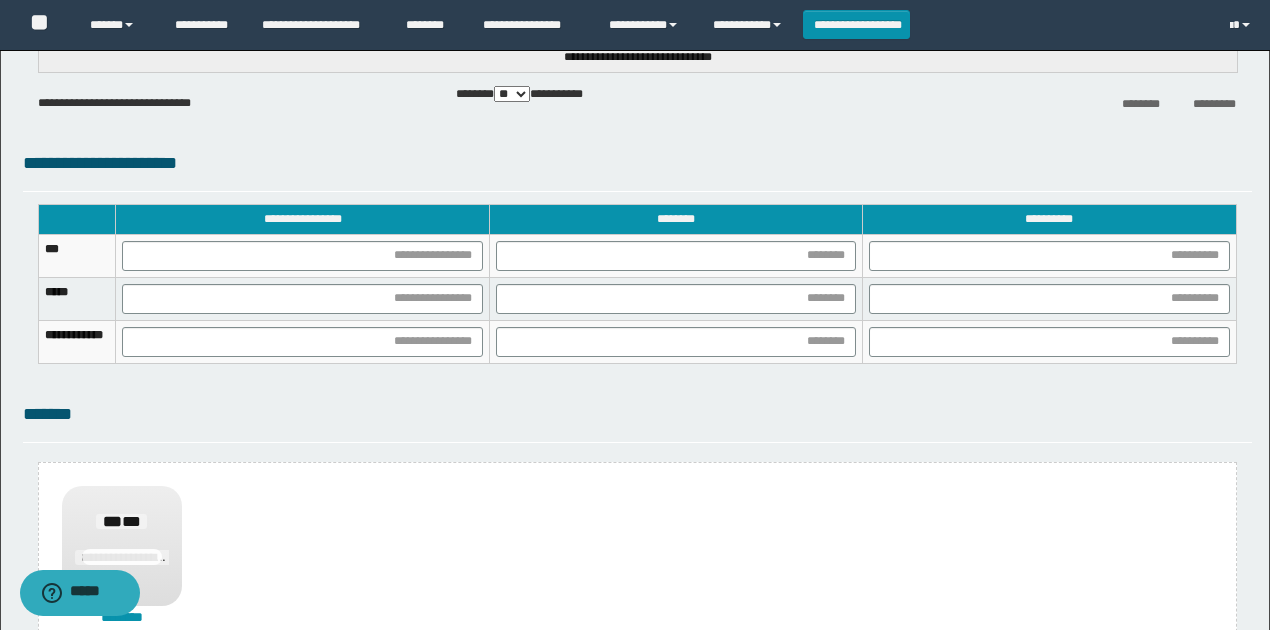 type on "**********" 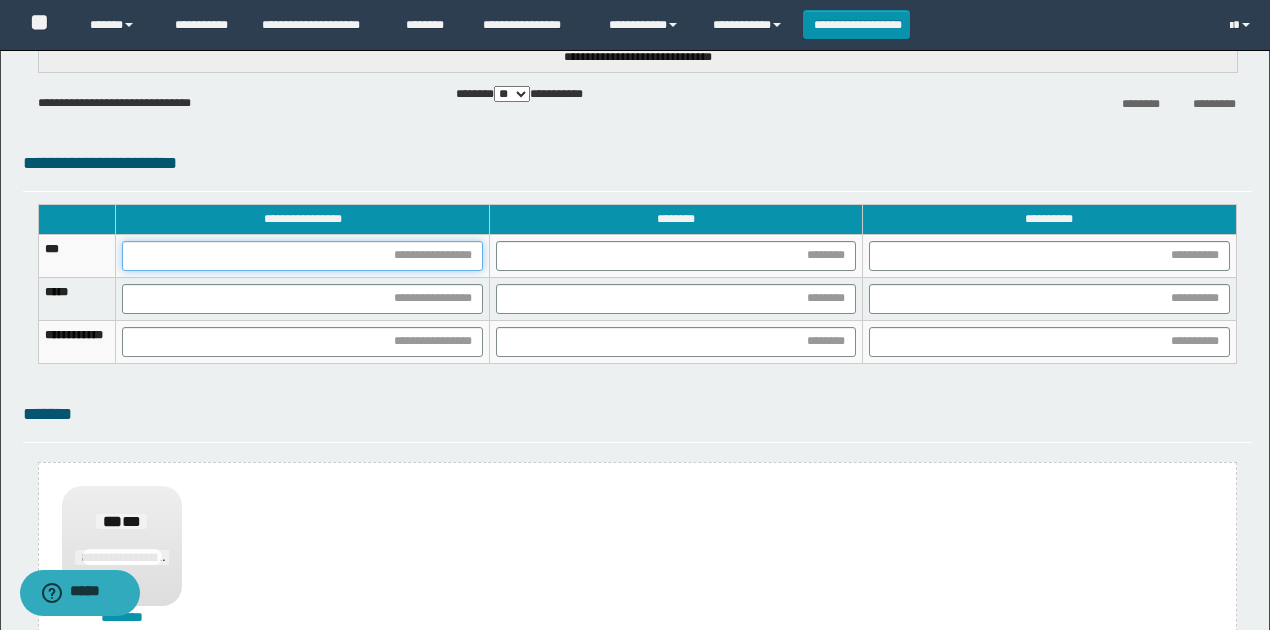 click at bounding box center [302, 256] 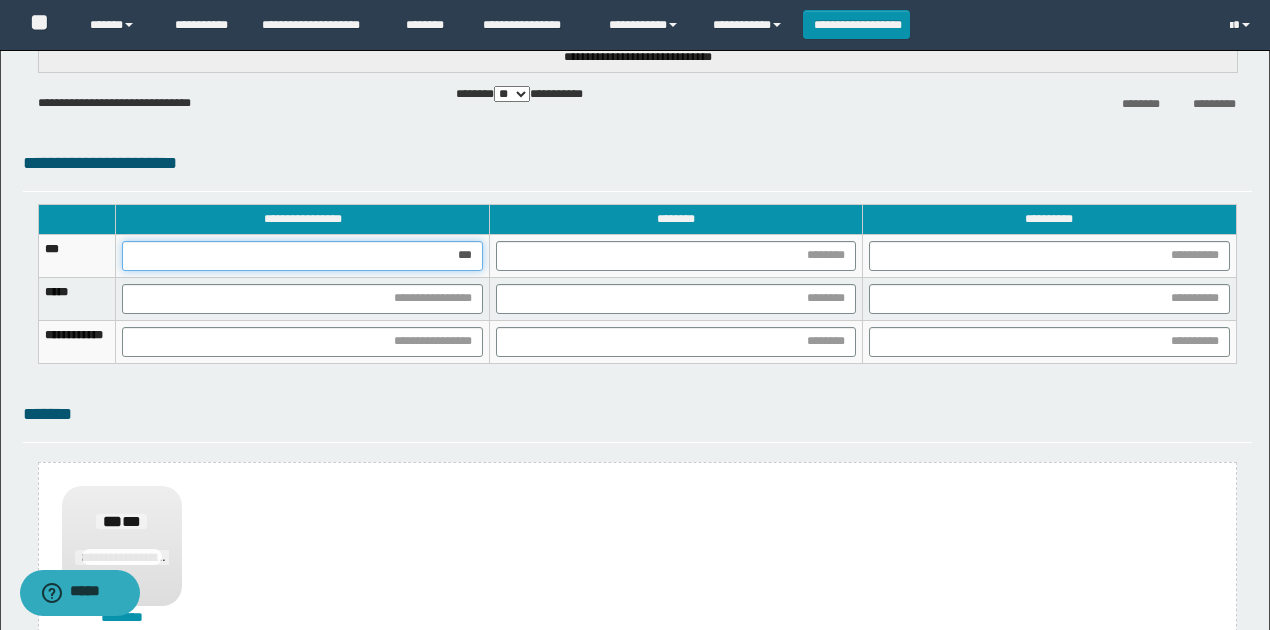 type on "****" 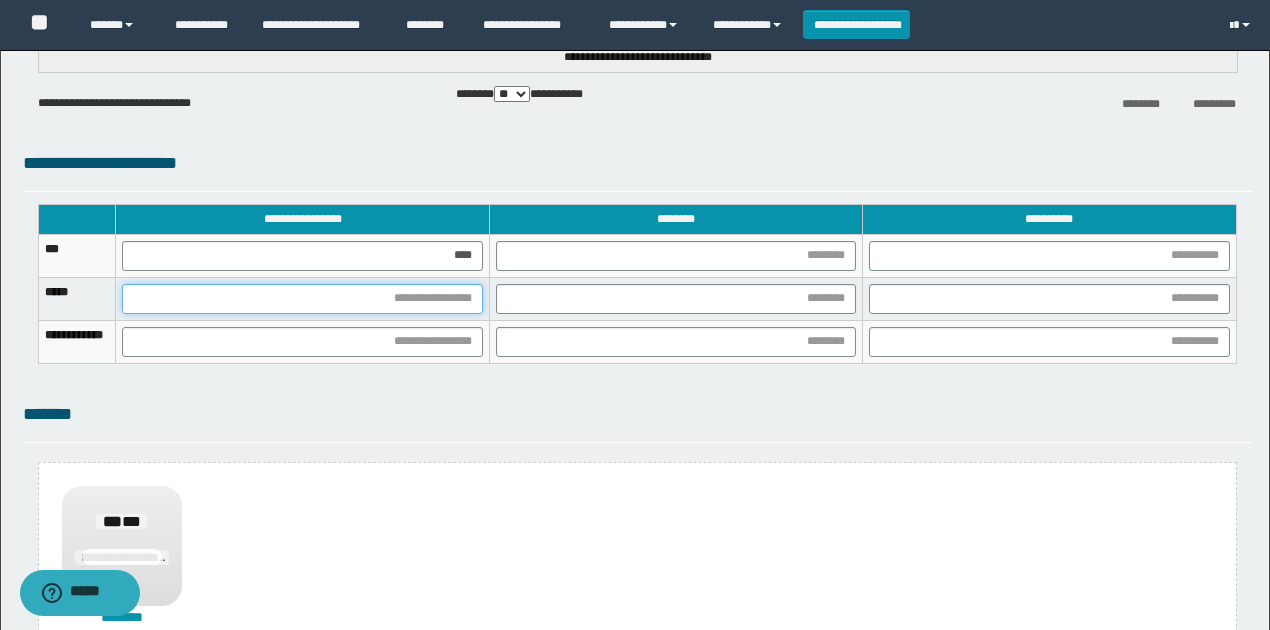 click at bounding box center (302, 299) 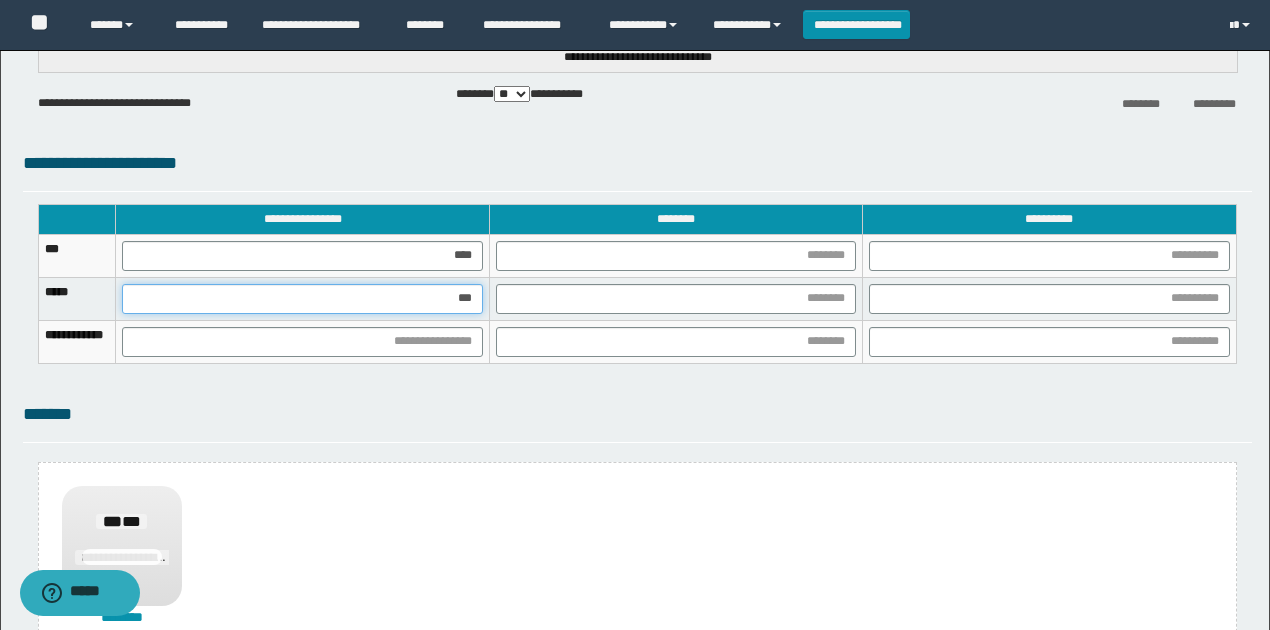 type on "****" 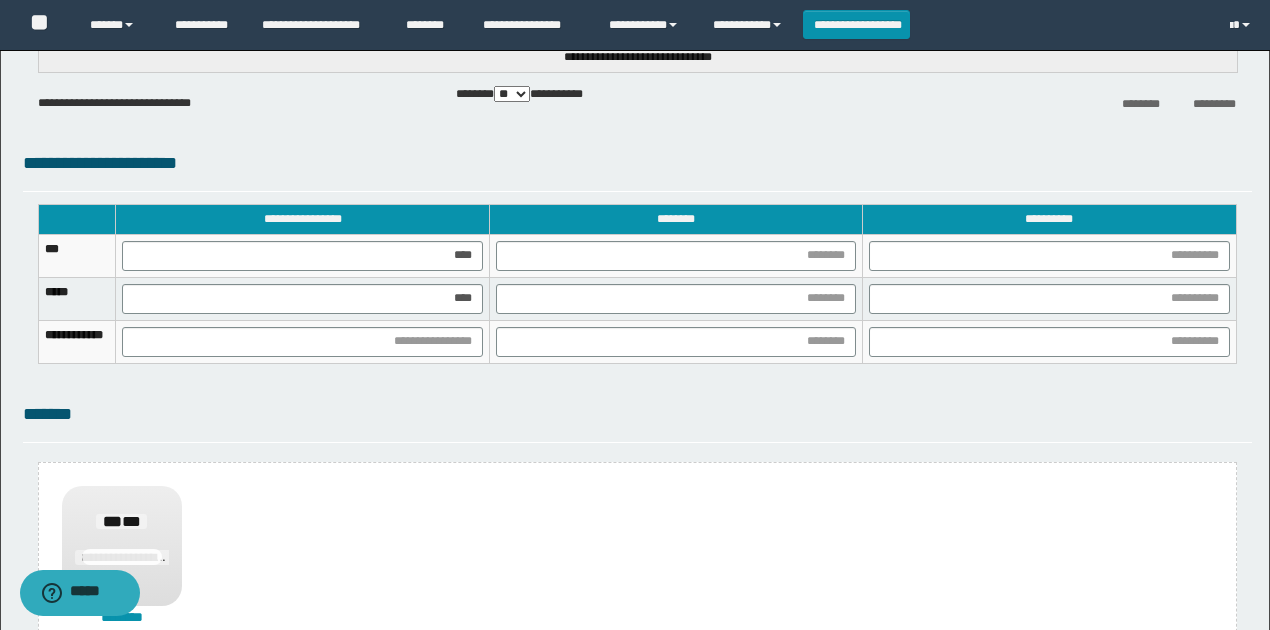 drag, startPoint x: 538, startPoint y: 359, endPoint x: 535, endPoint y: 345, distance: 14.3178215 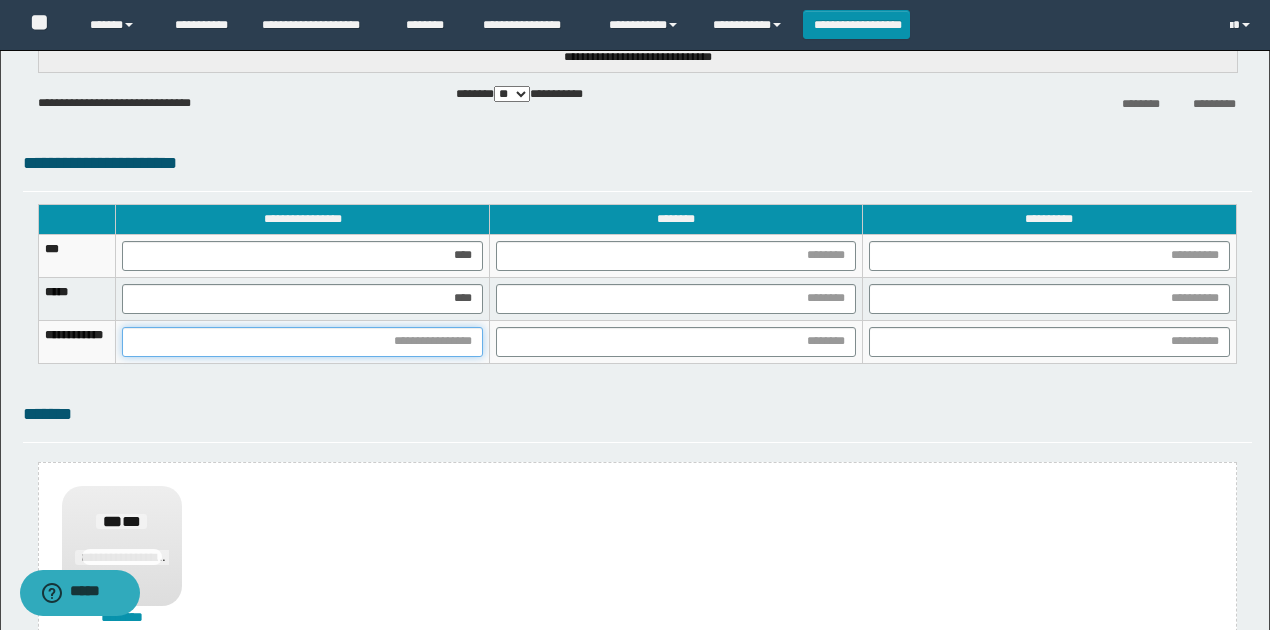 click at bounding box center (302, 342) 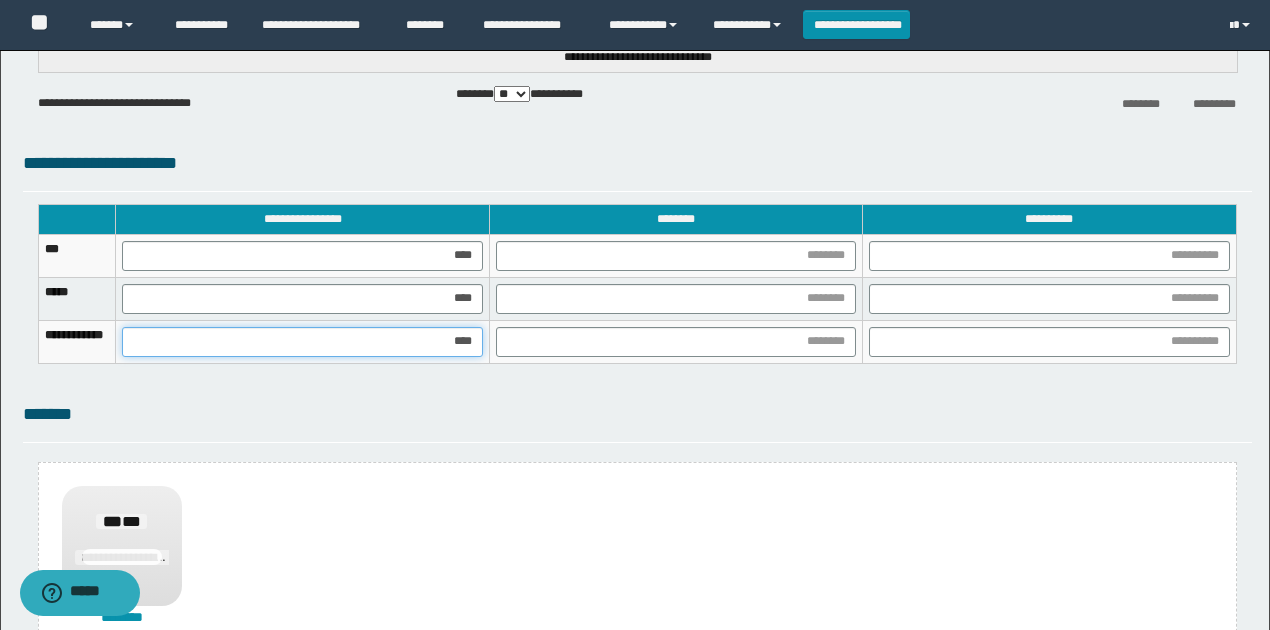 type on "*****" 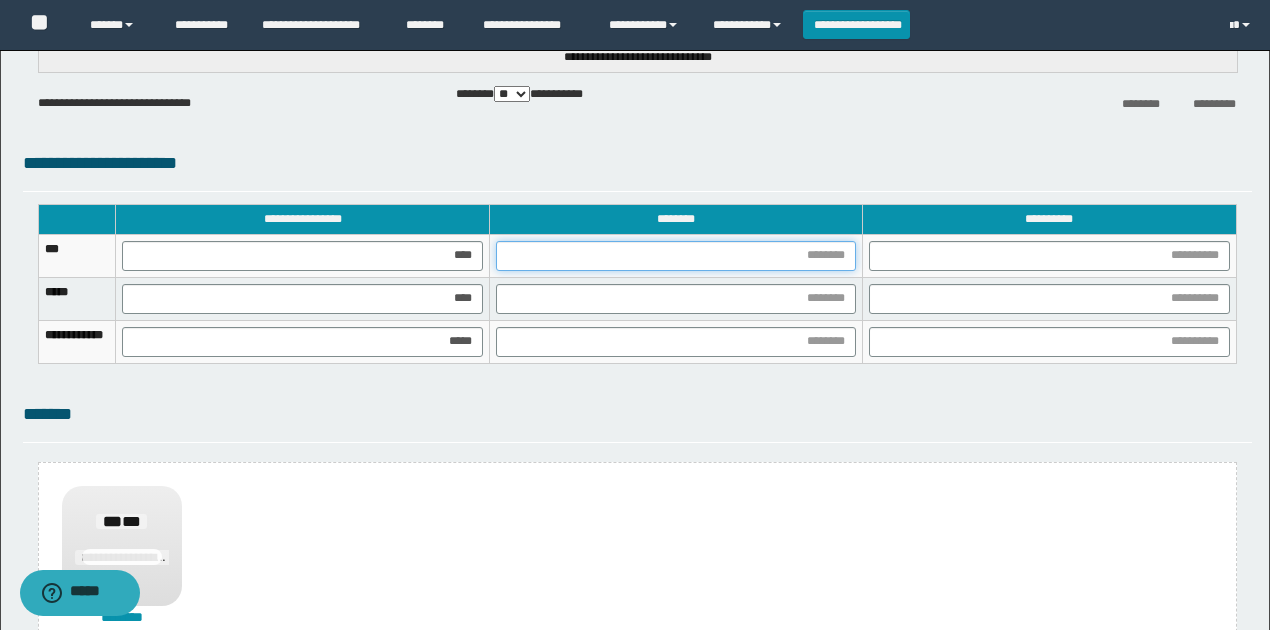 click at bounding box center [676, 256] 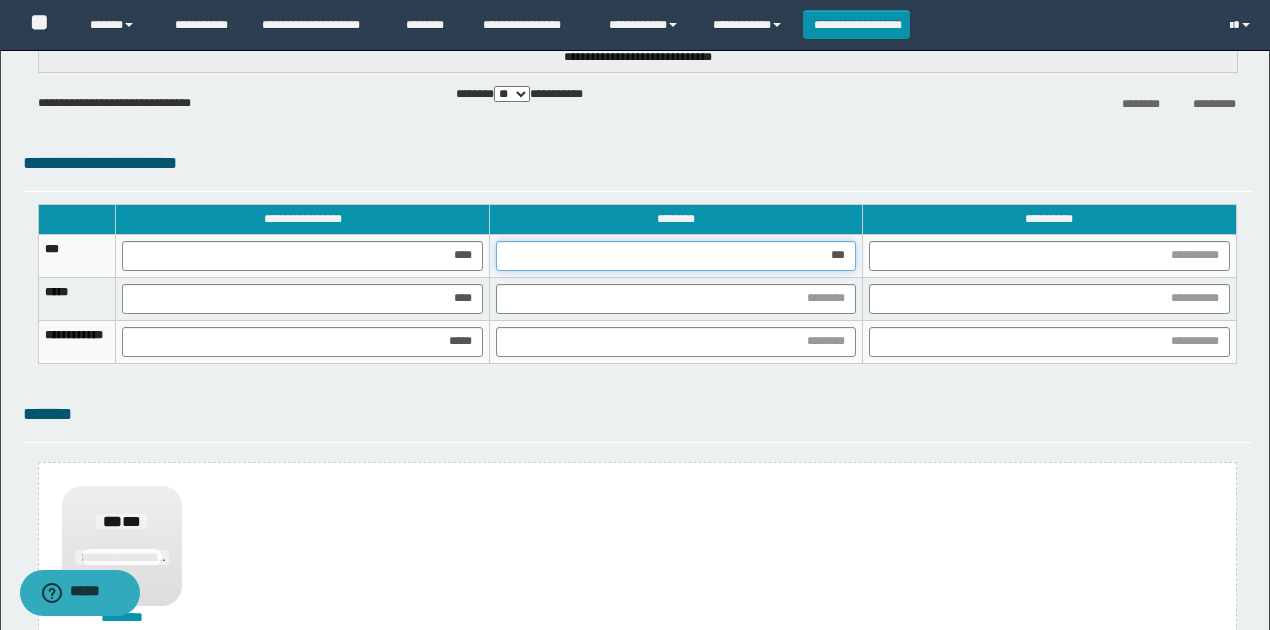 type on "****" 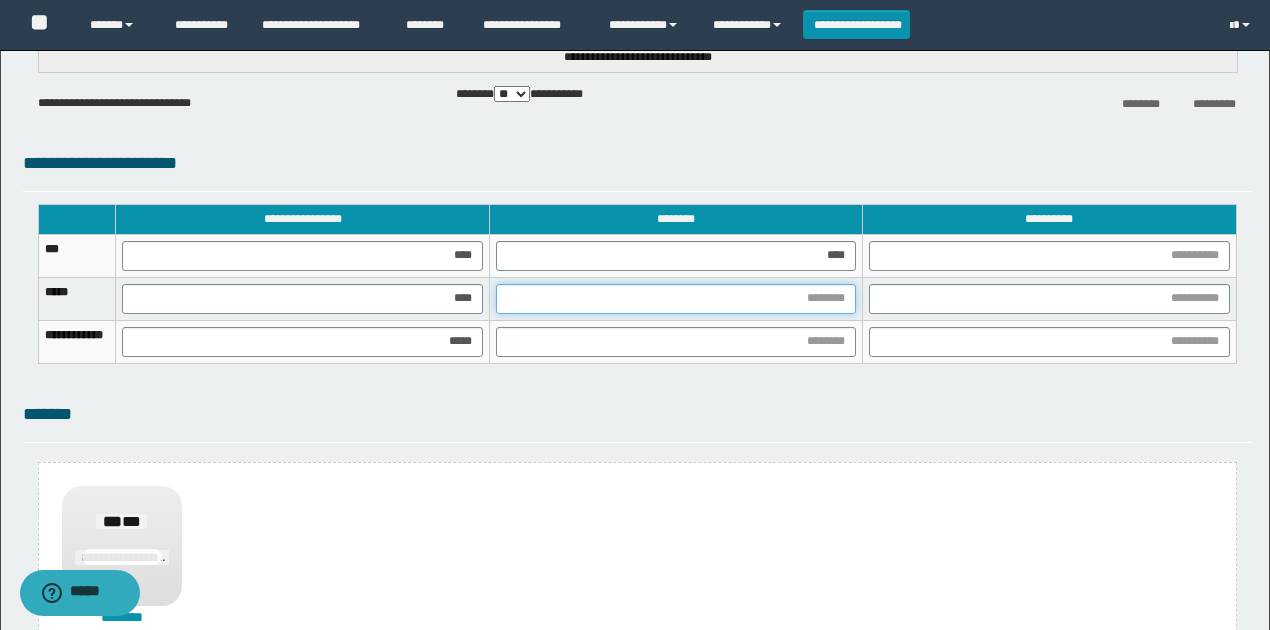 click at bounding box center [676, 299] 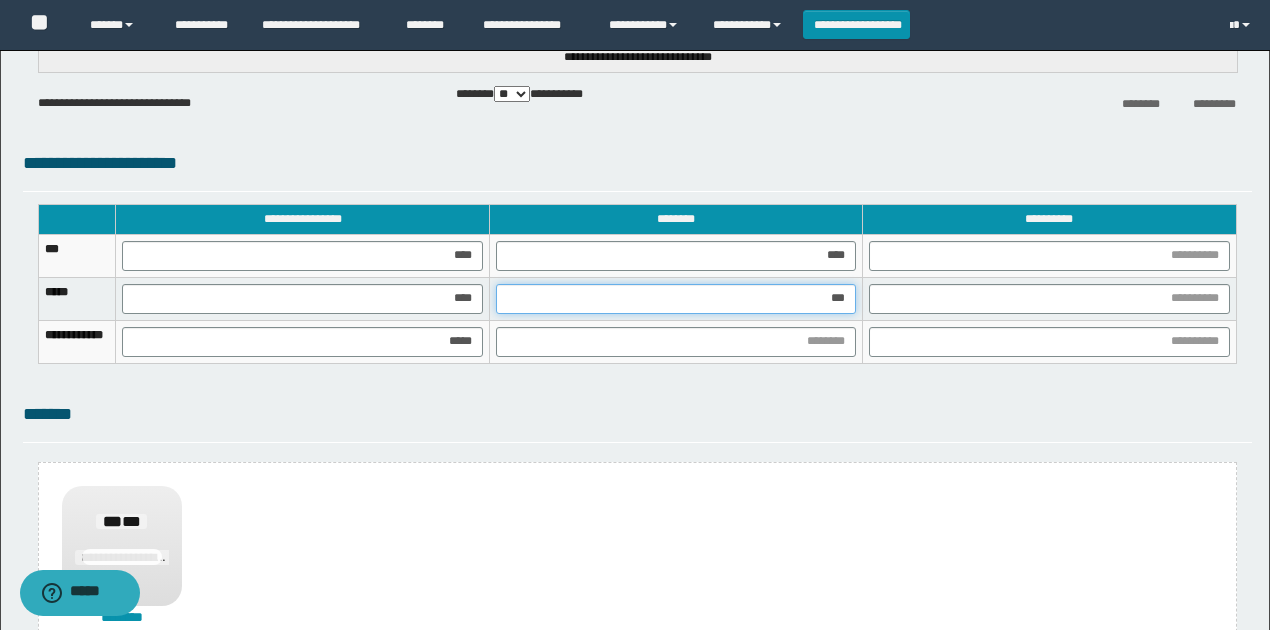 type on "****" 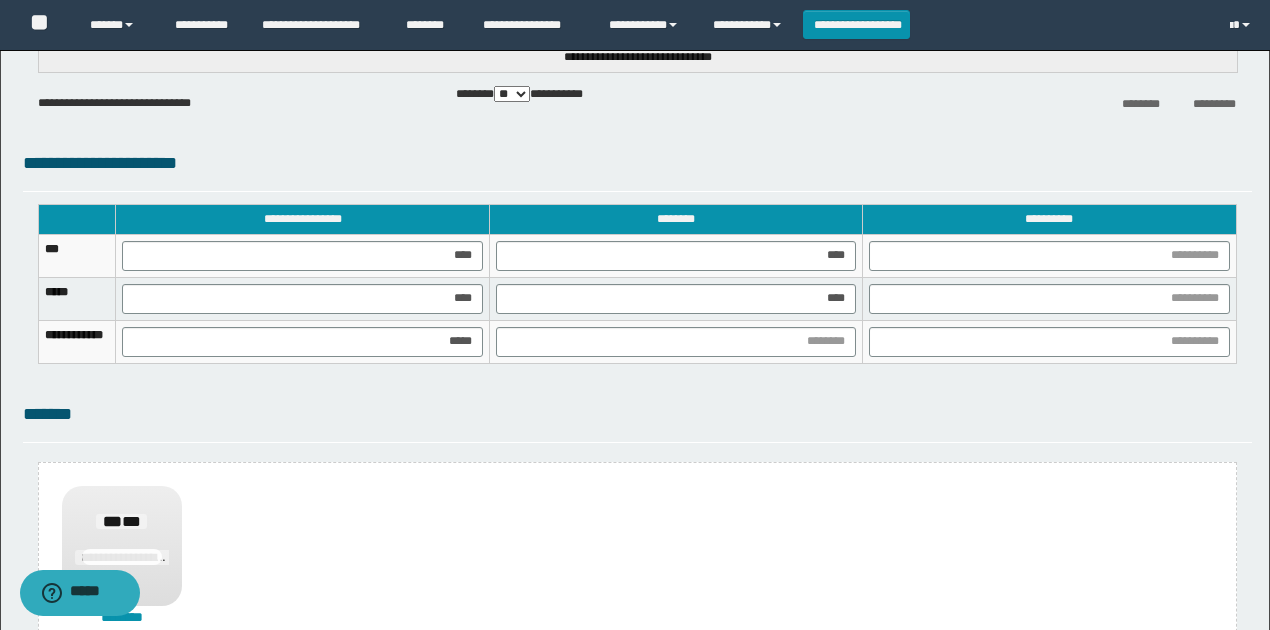 drag, startPoint x: 1154, startPoint y: 387, endPoint x: 926, endPoint y: 356, distance: 230.09781 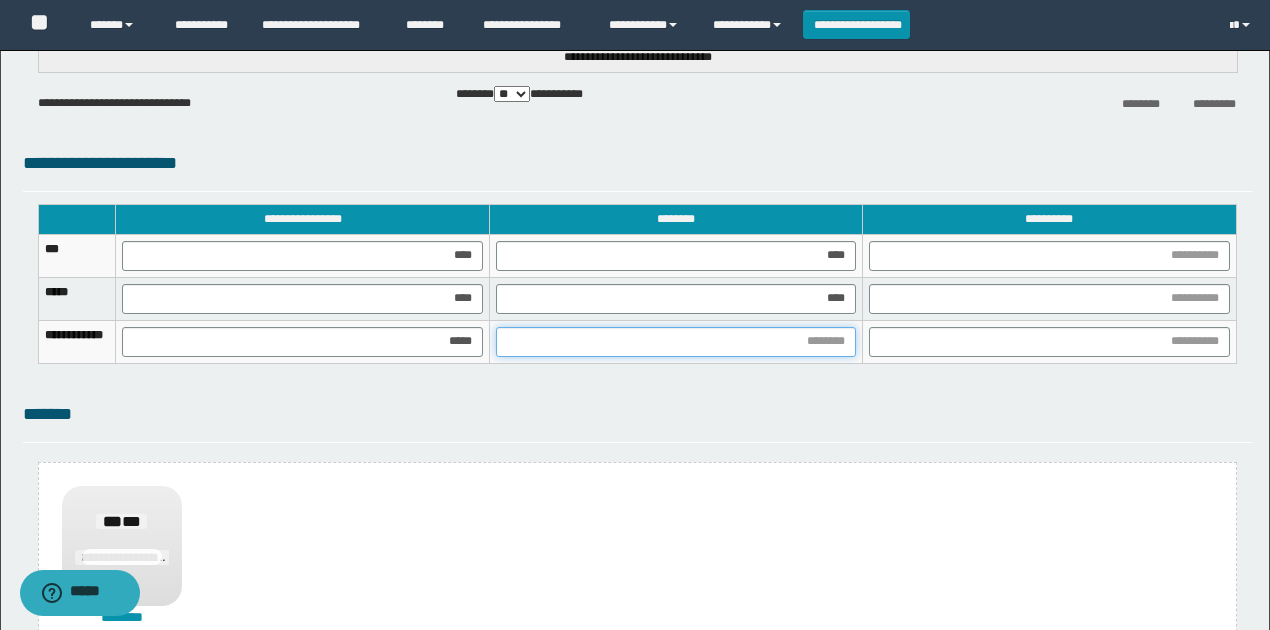 click at bounding box center [676, 342] 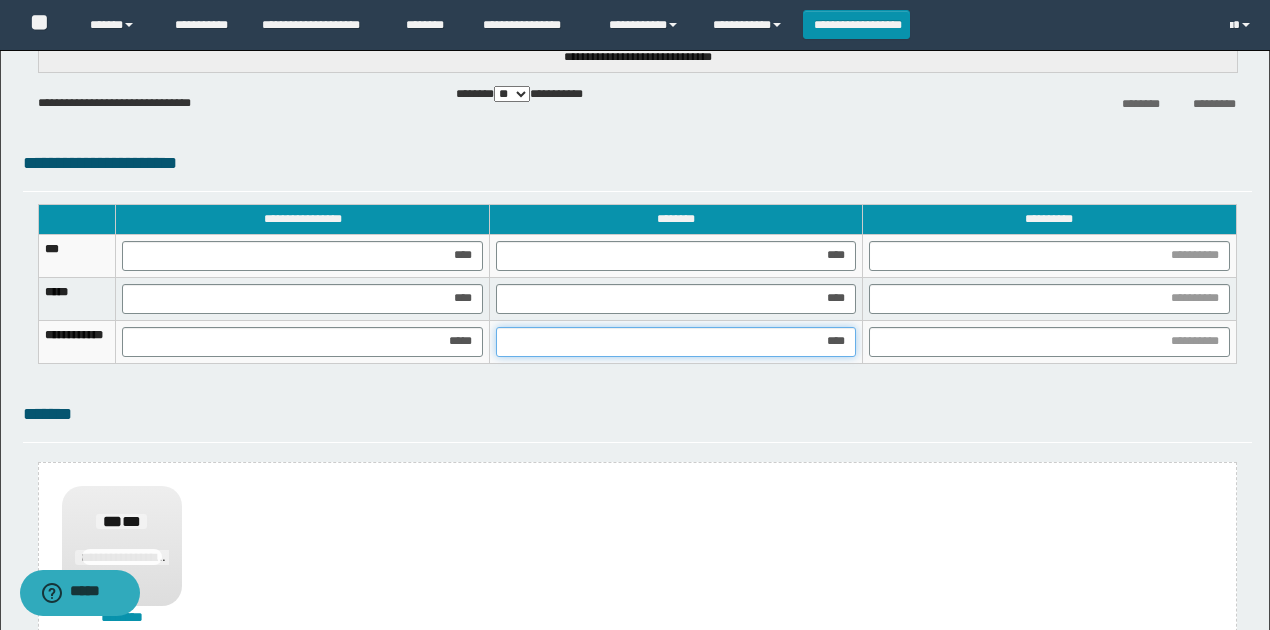 type on "*****" 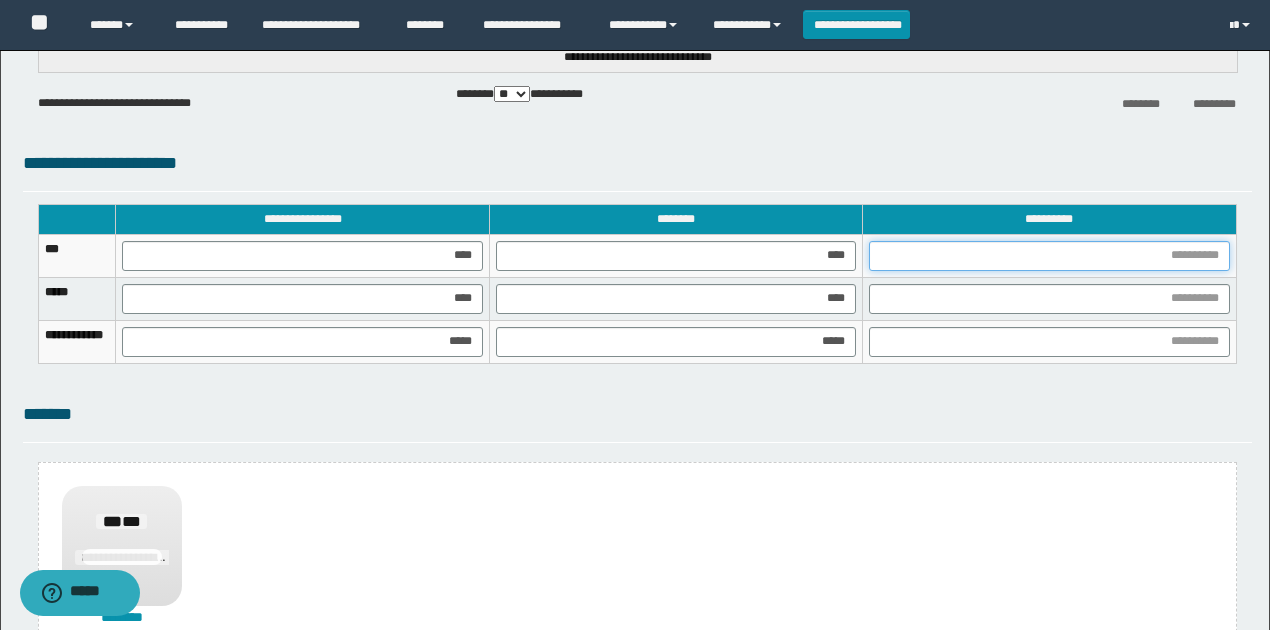 click at bounding box center [1049, 256] 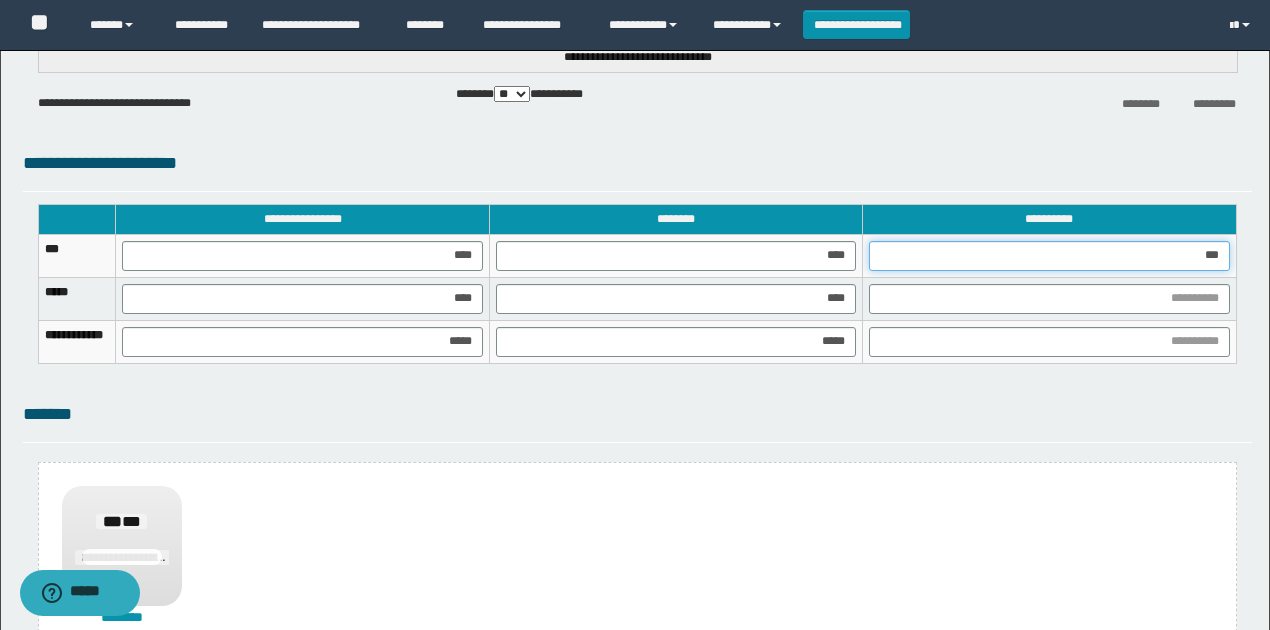 type on "****" 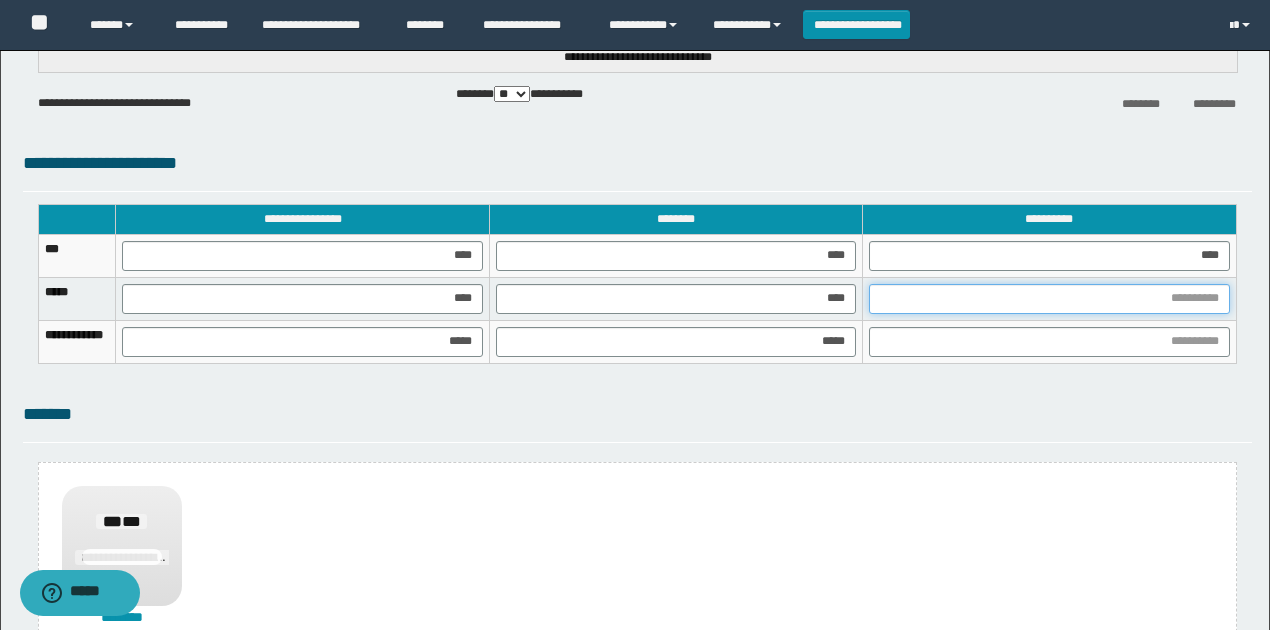 click at bounding box center (1049, 299) 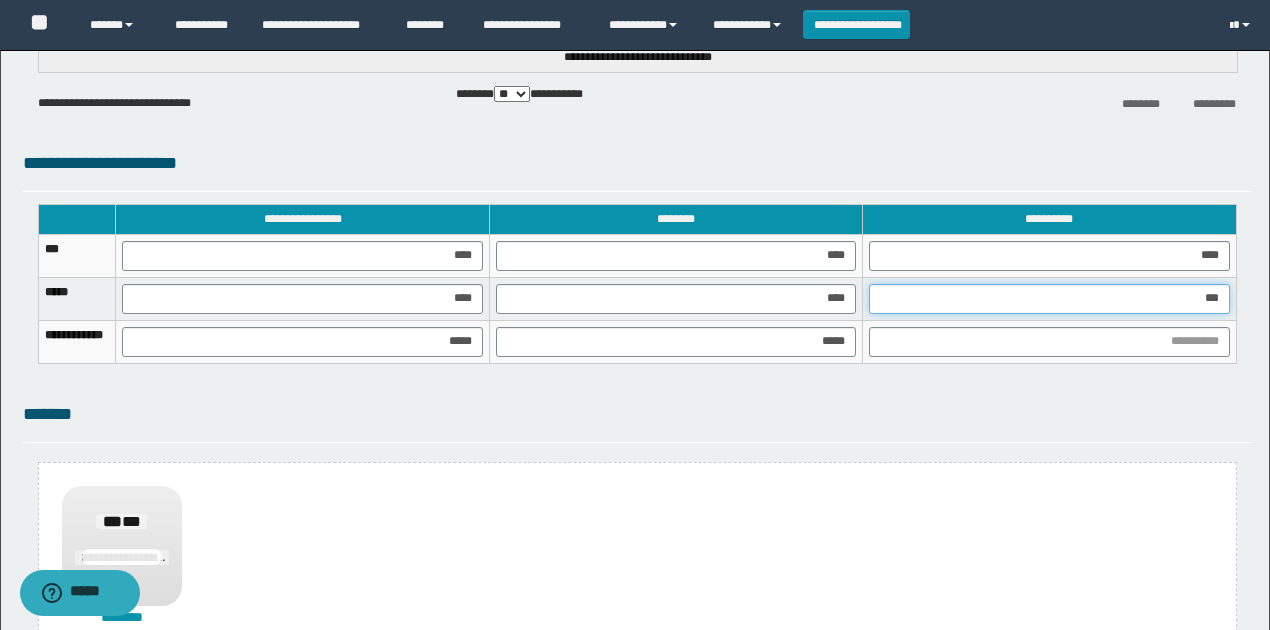 type on "****" 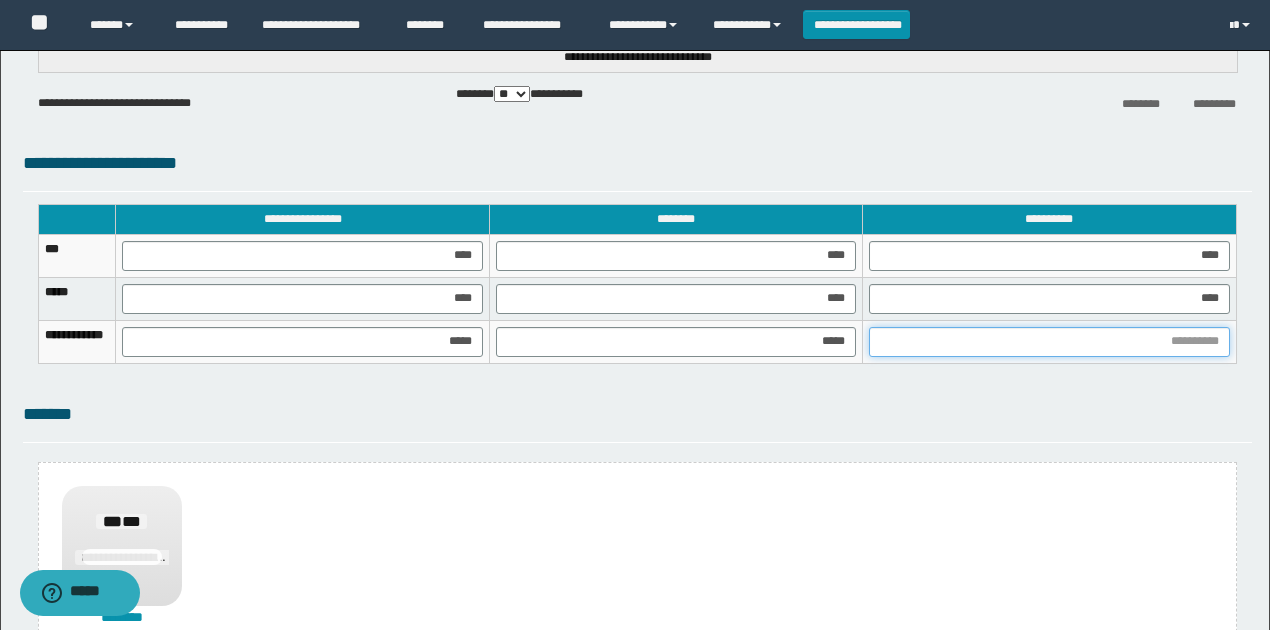click at bounding box center (1049, 342) 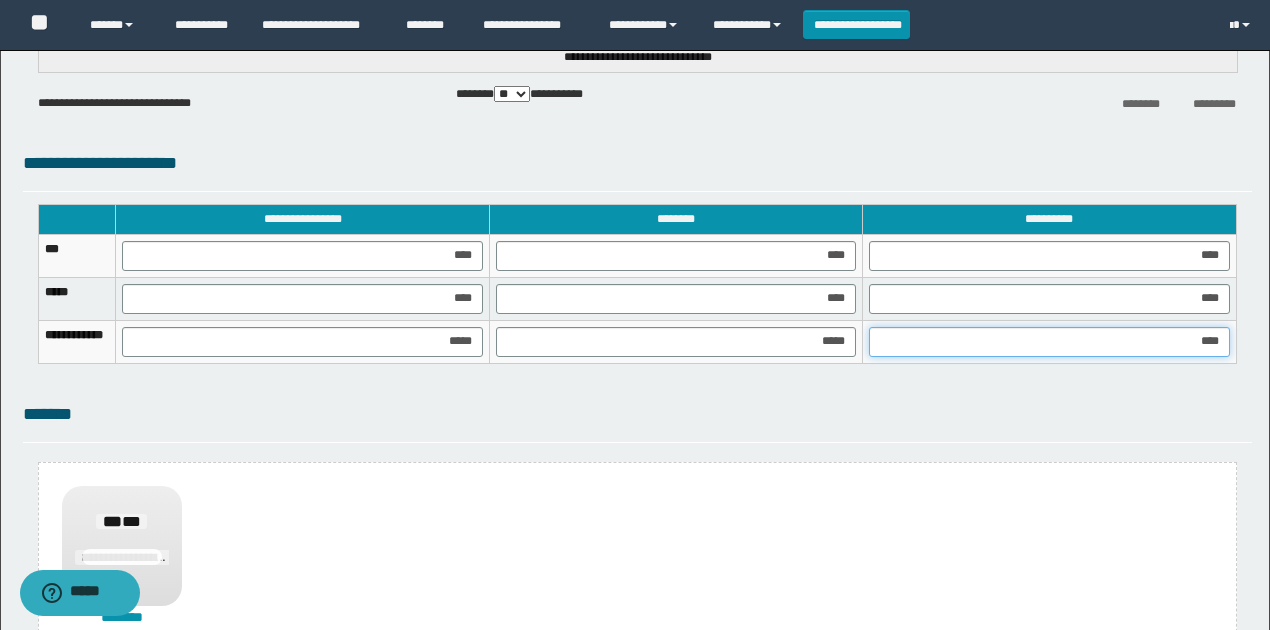 type on "*****" 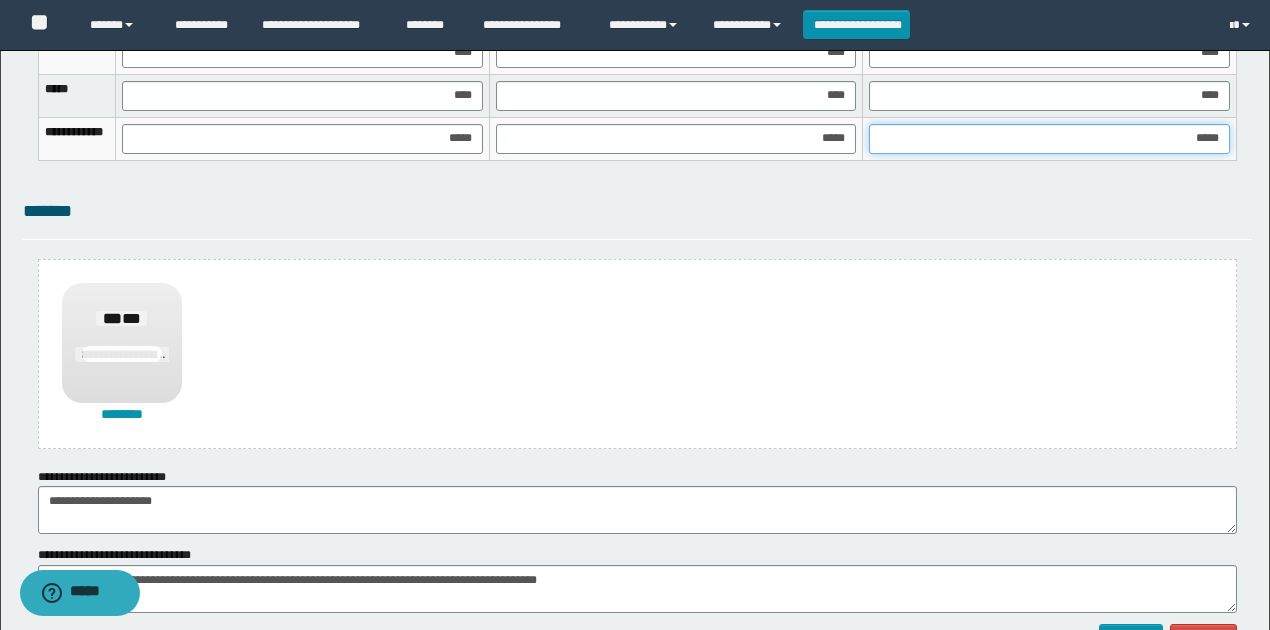 scroll, scrollTop: 1460, scrollLeft: 0, axis: vertical 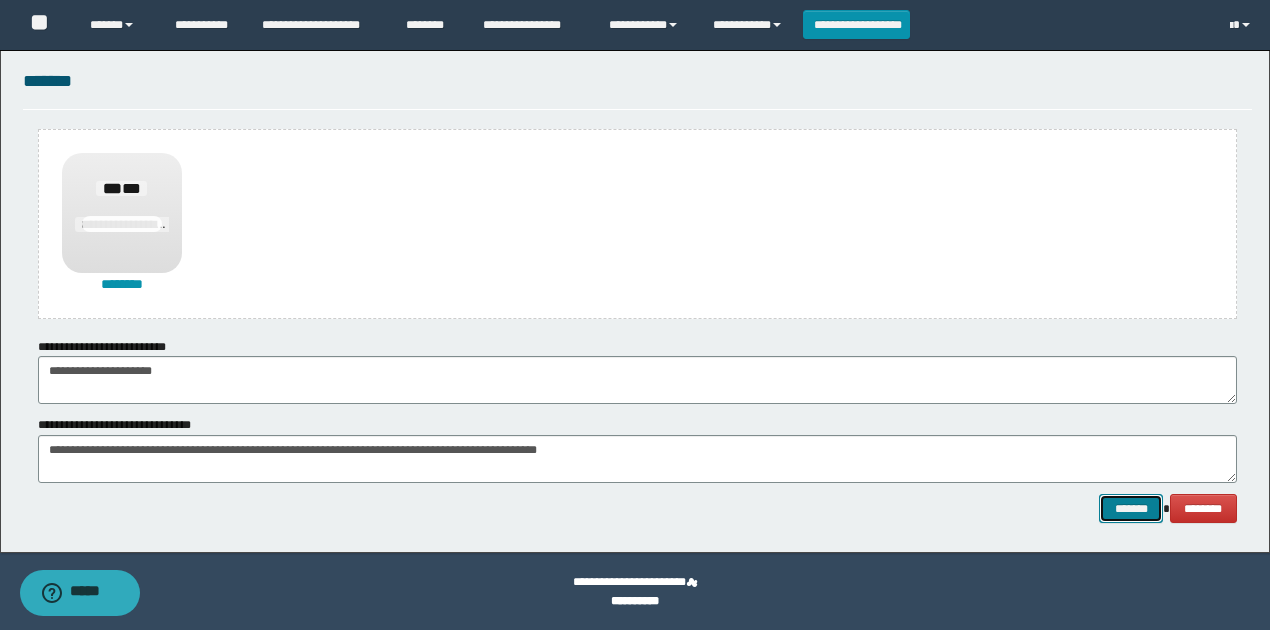 drag, startPoint x: 1136, startPoint y: 509, endPoint x: 1118, endPoint y: 511, distance: 18.110771 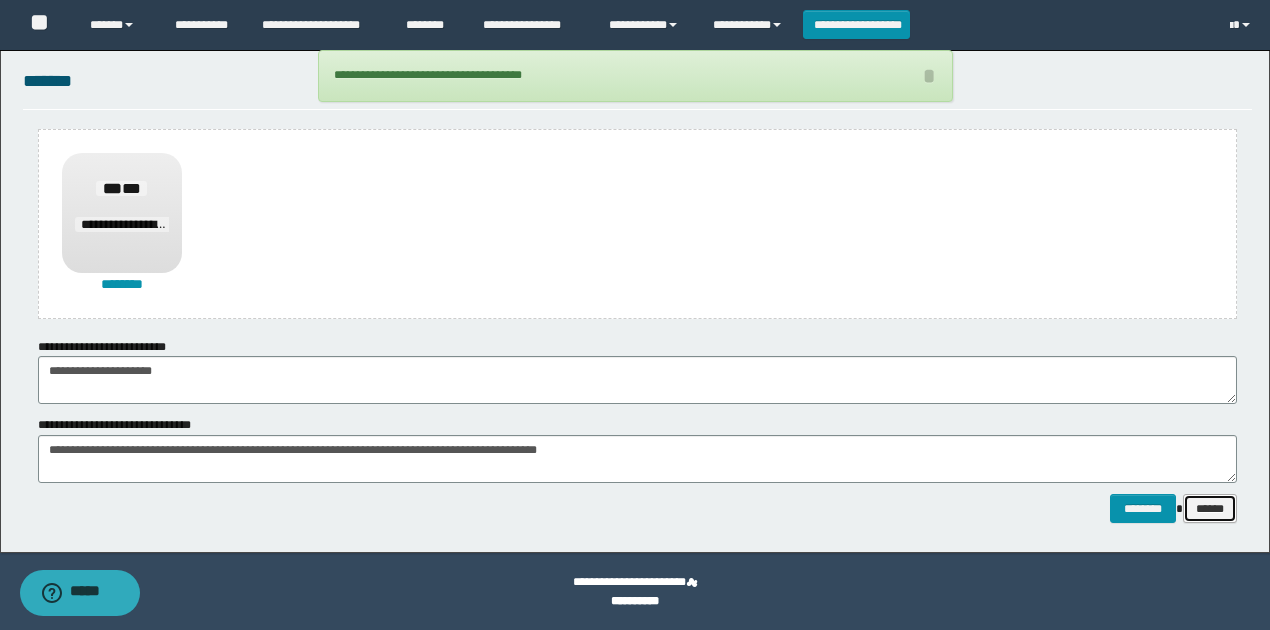 click on "******" at bounding box center [1210, 508] 